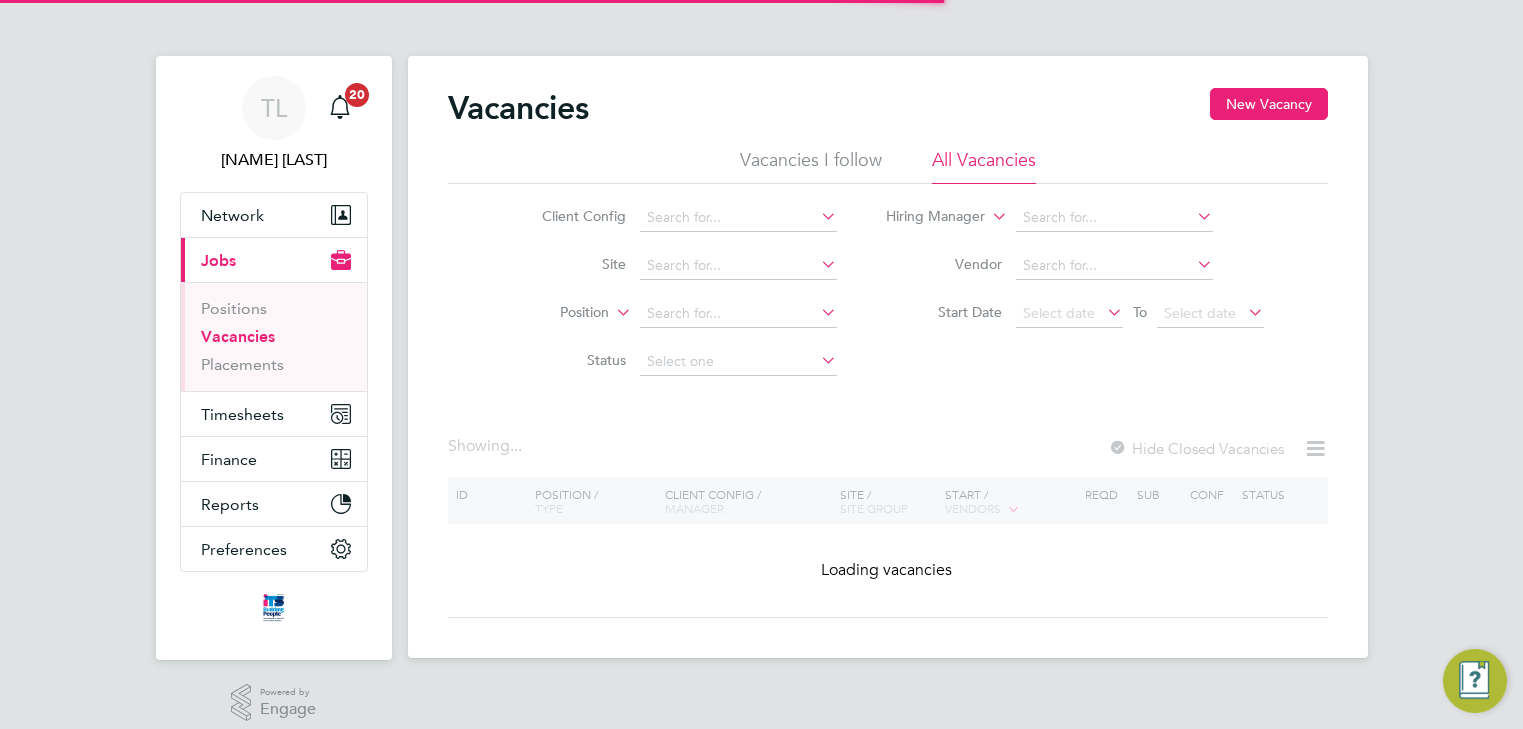 scroll, scrollTop: 0, scrollLeft: 0, axis: both 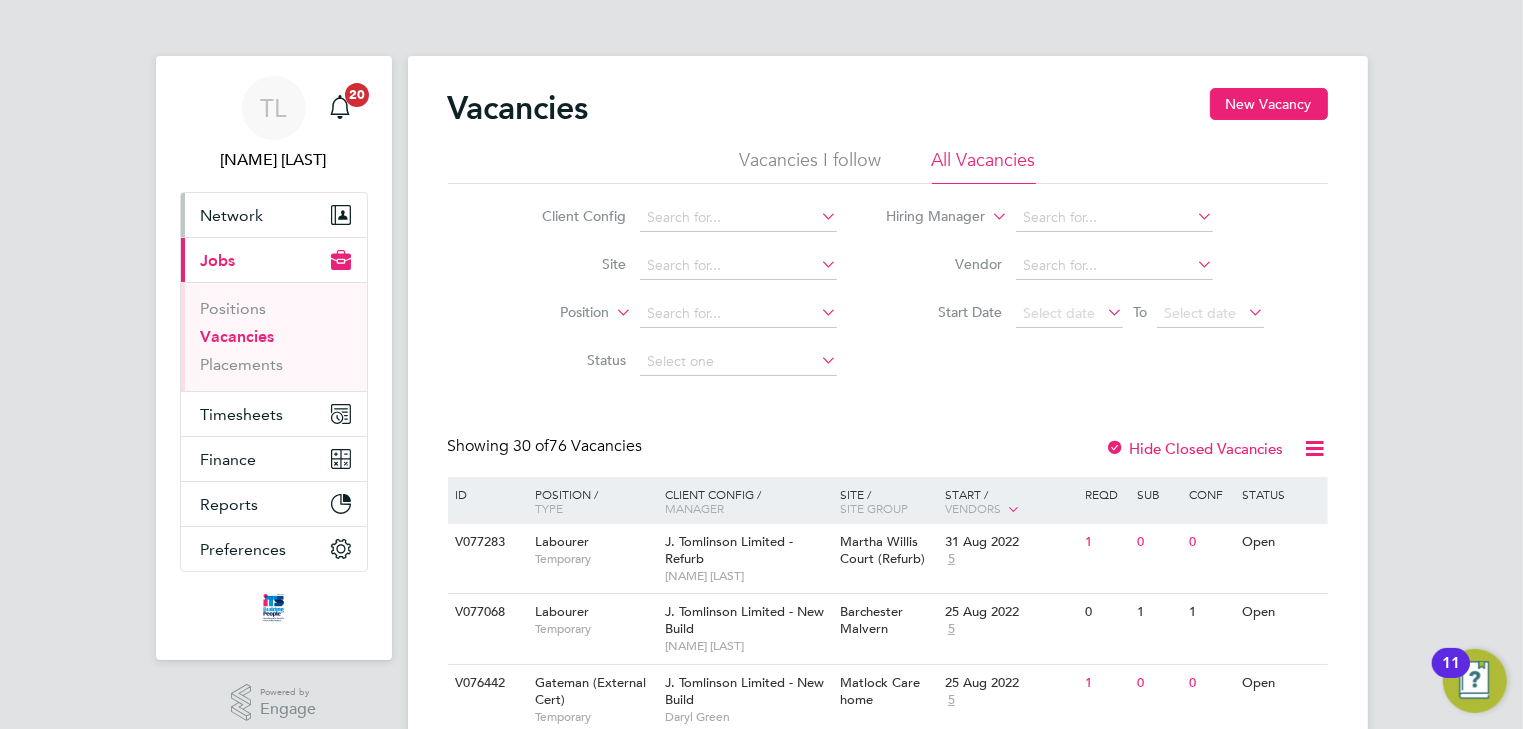 click on "Network" at bounding box center (232, 215) 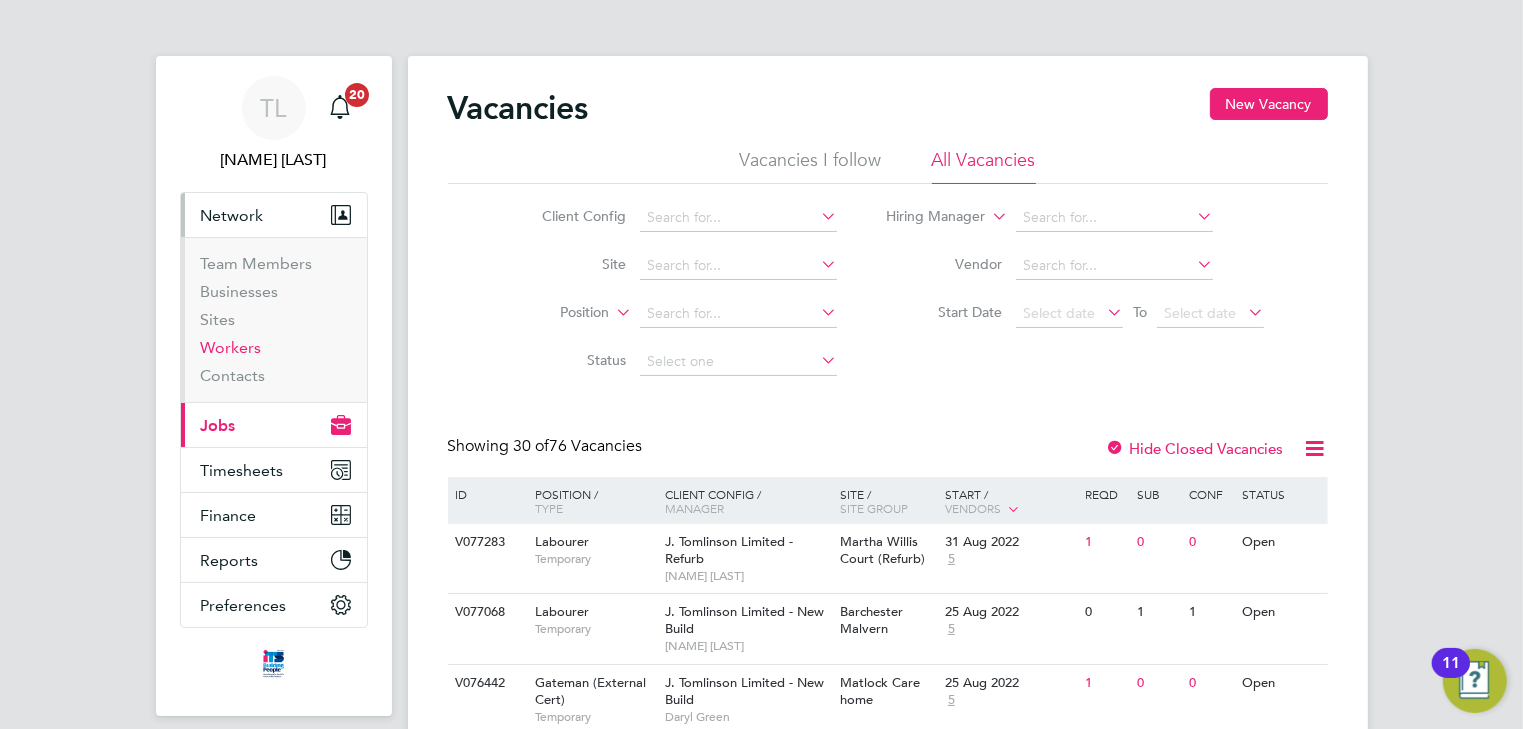 click on "Workers" at bounding box center (231, 347) 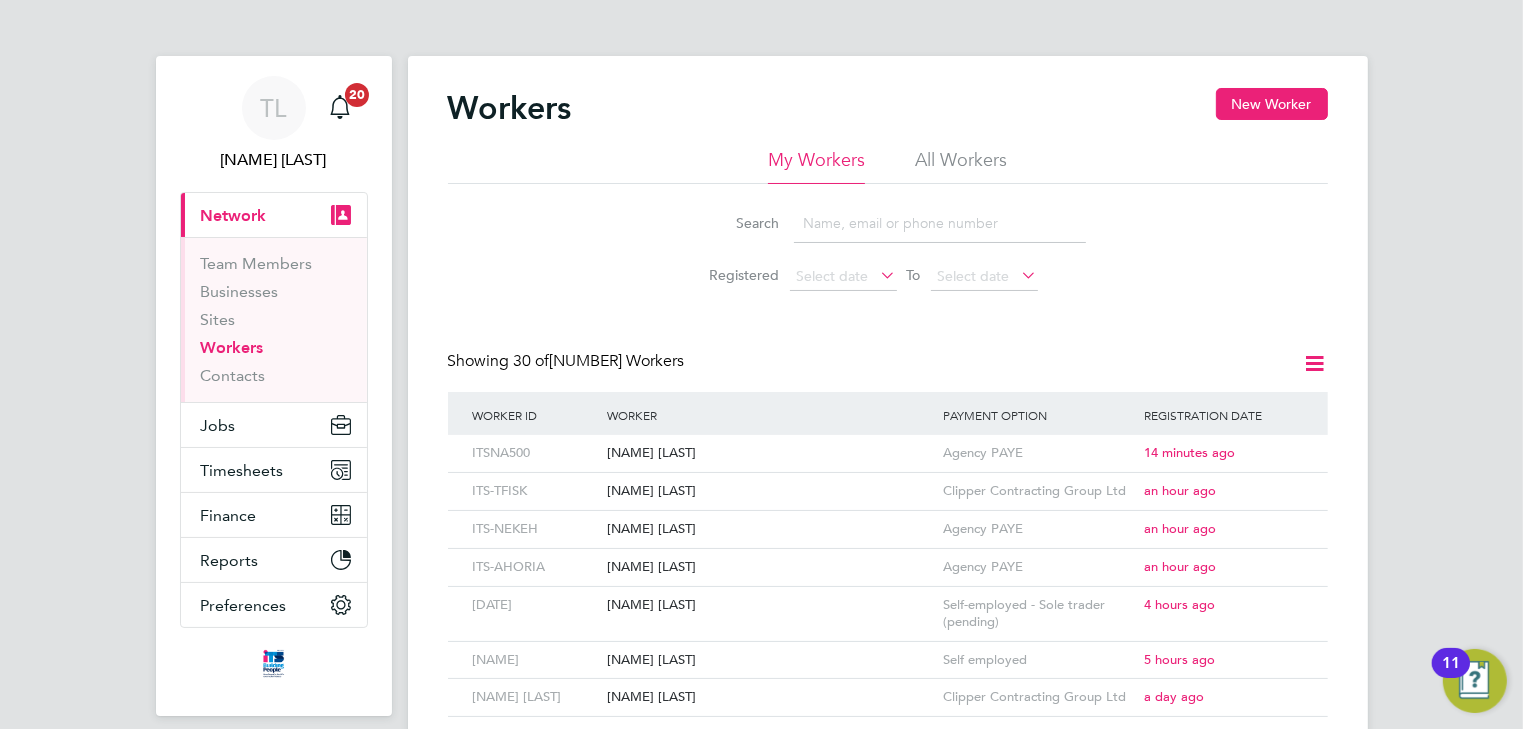 click 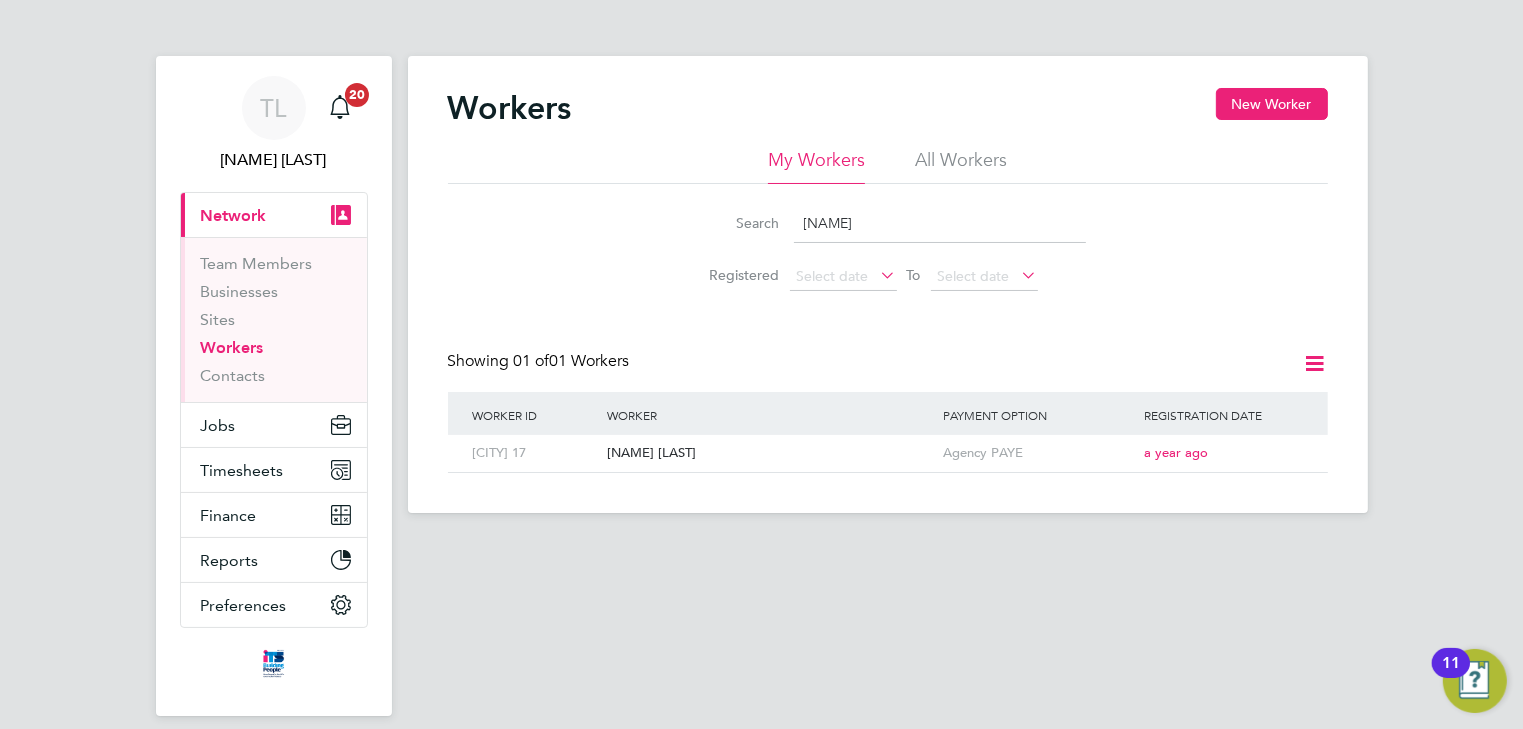 type on "[NAME]" 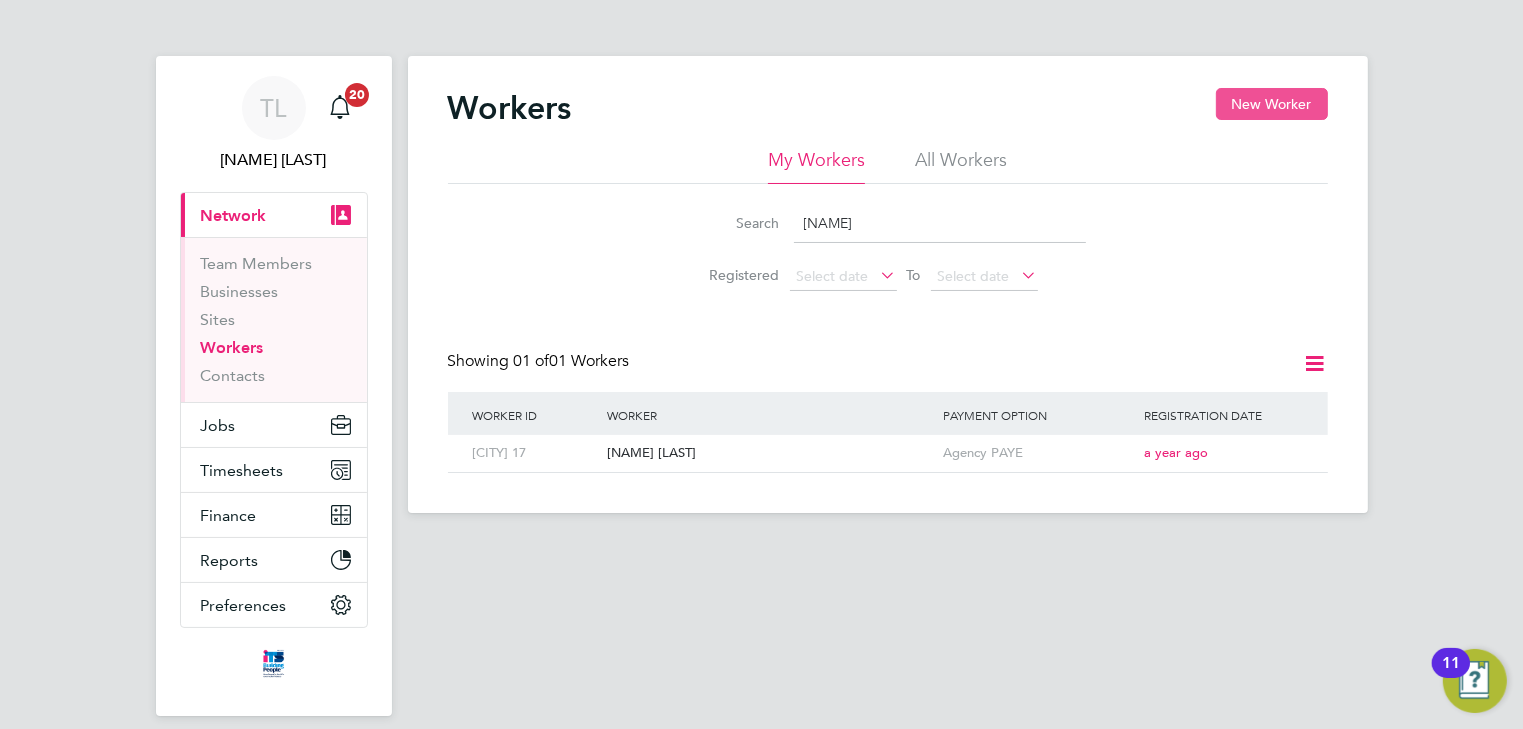 click on "New Worker" 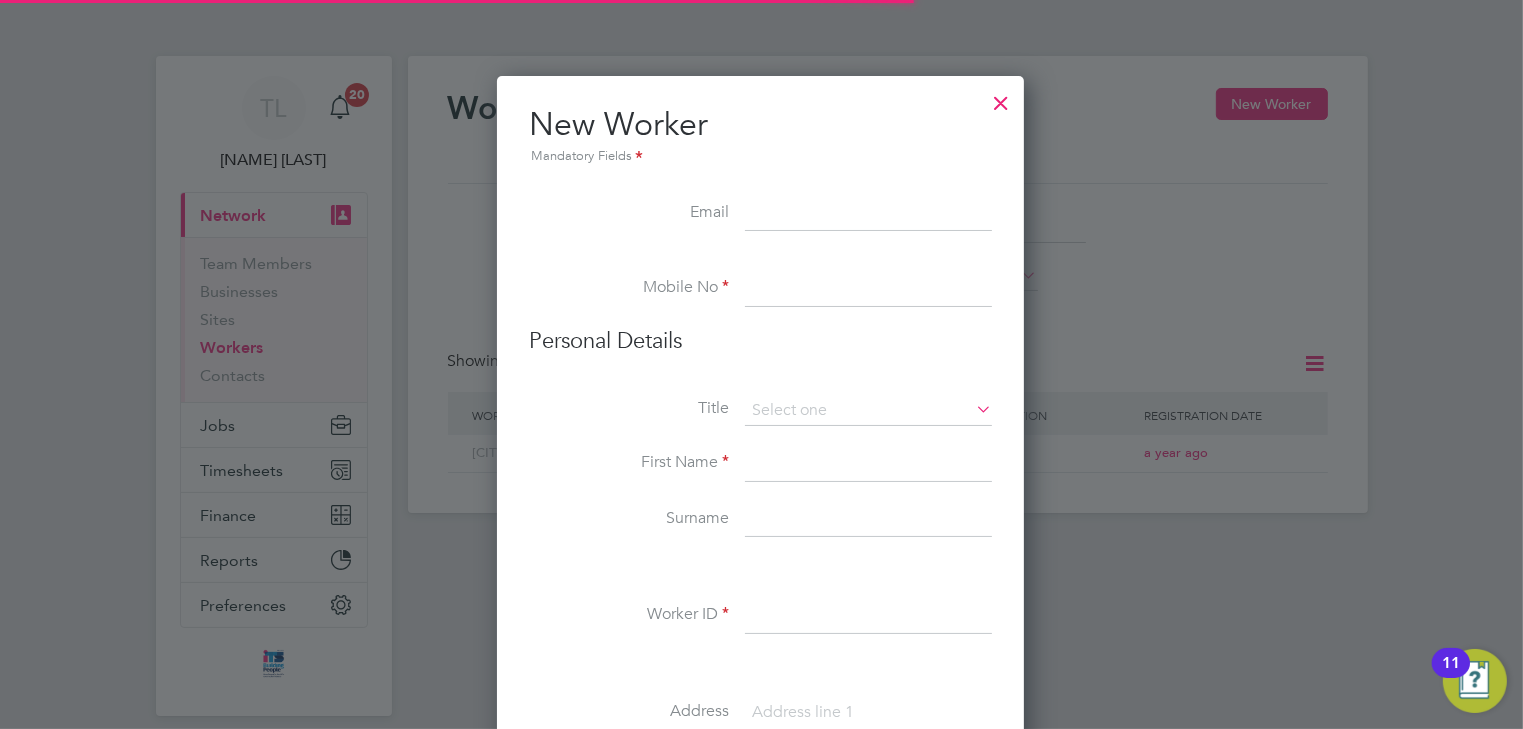 scroll, scrollTop: 10, scrollLeft: 10, axis: both 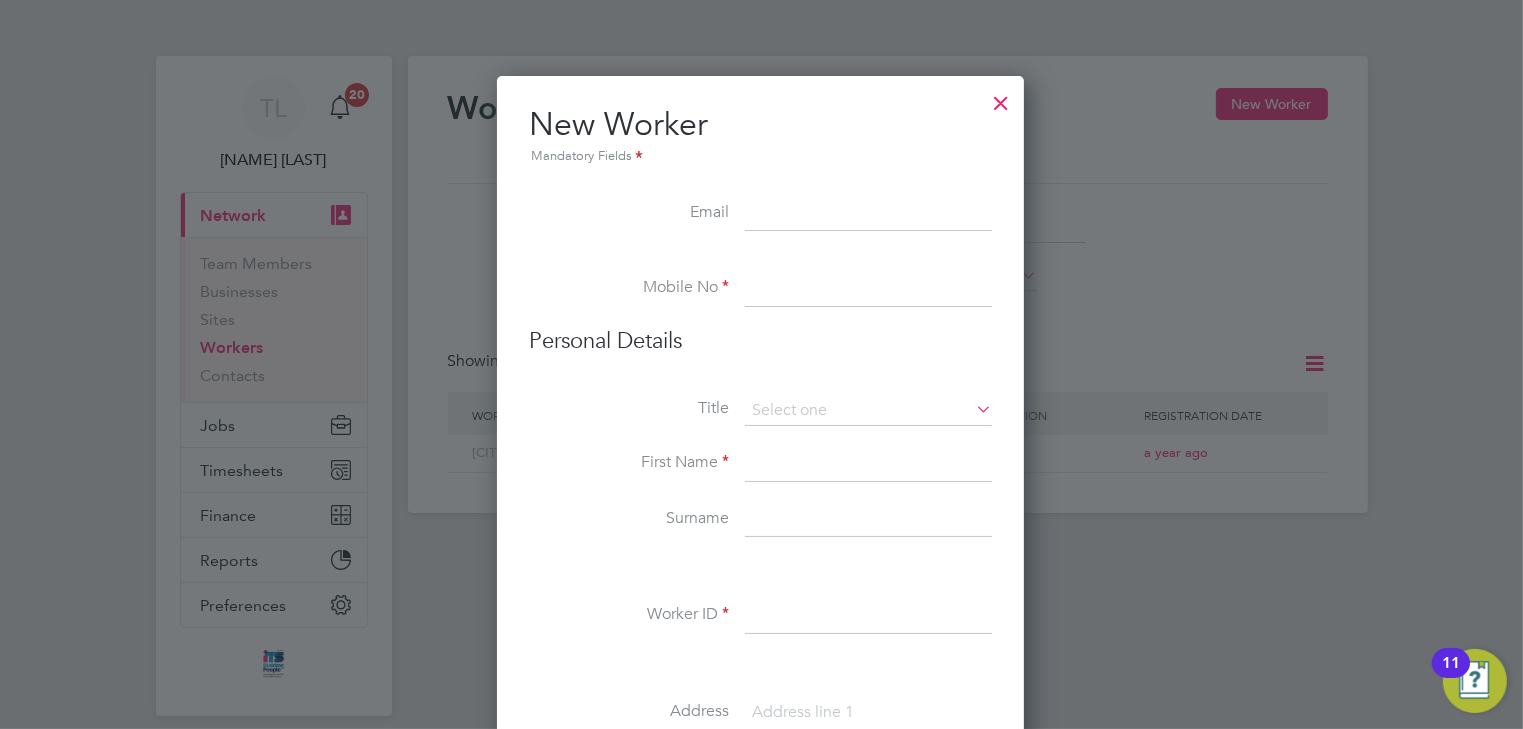 click at bounding box center (868, 289) 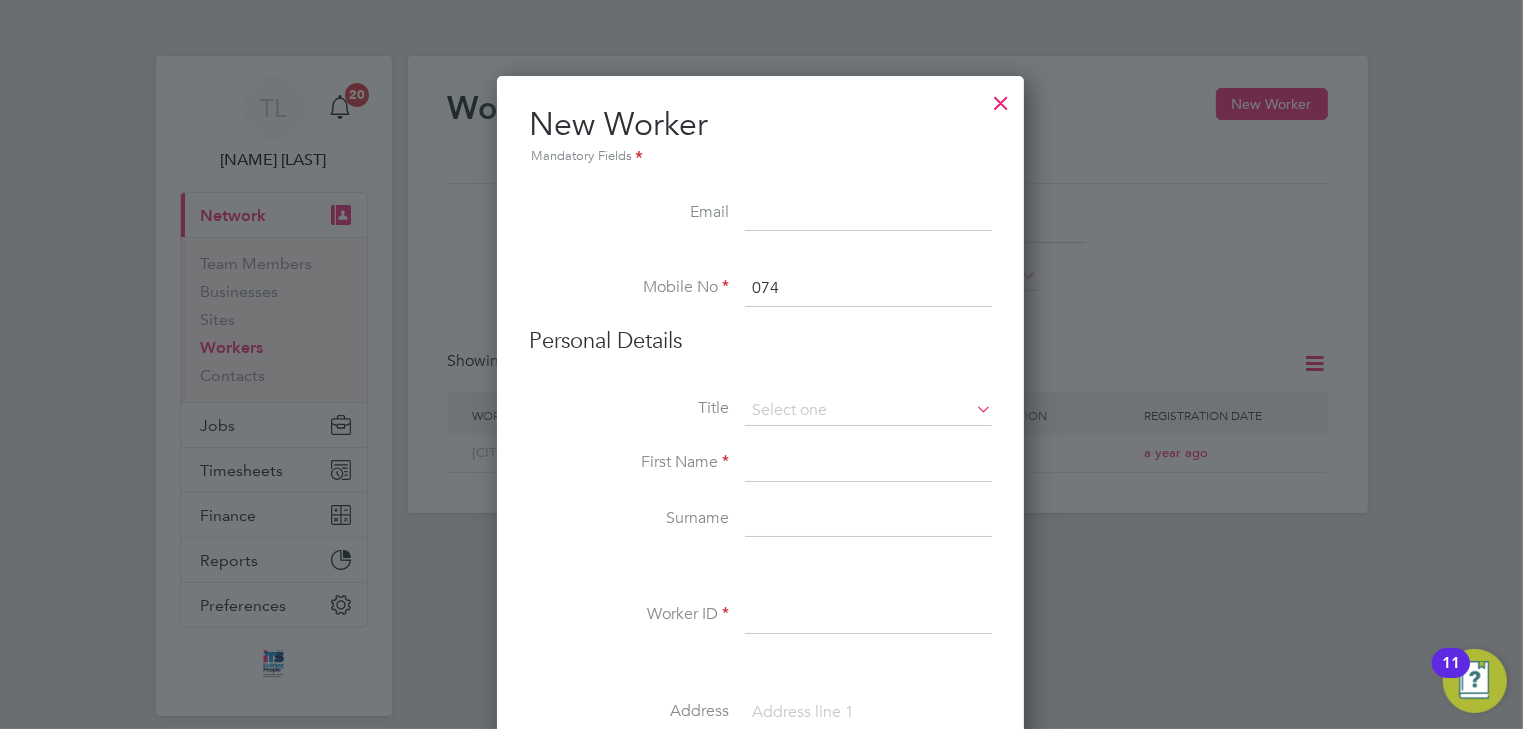 type on "[PHONE]" 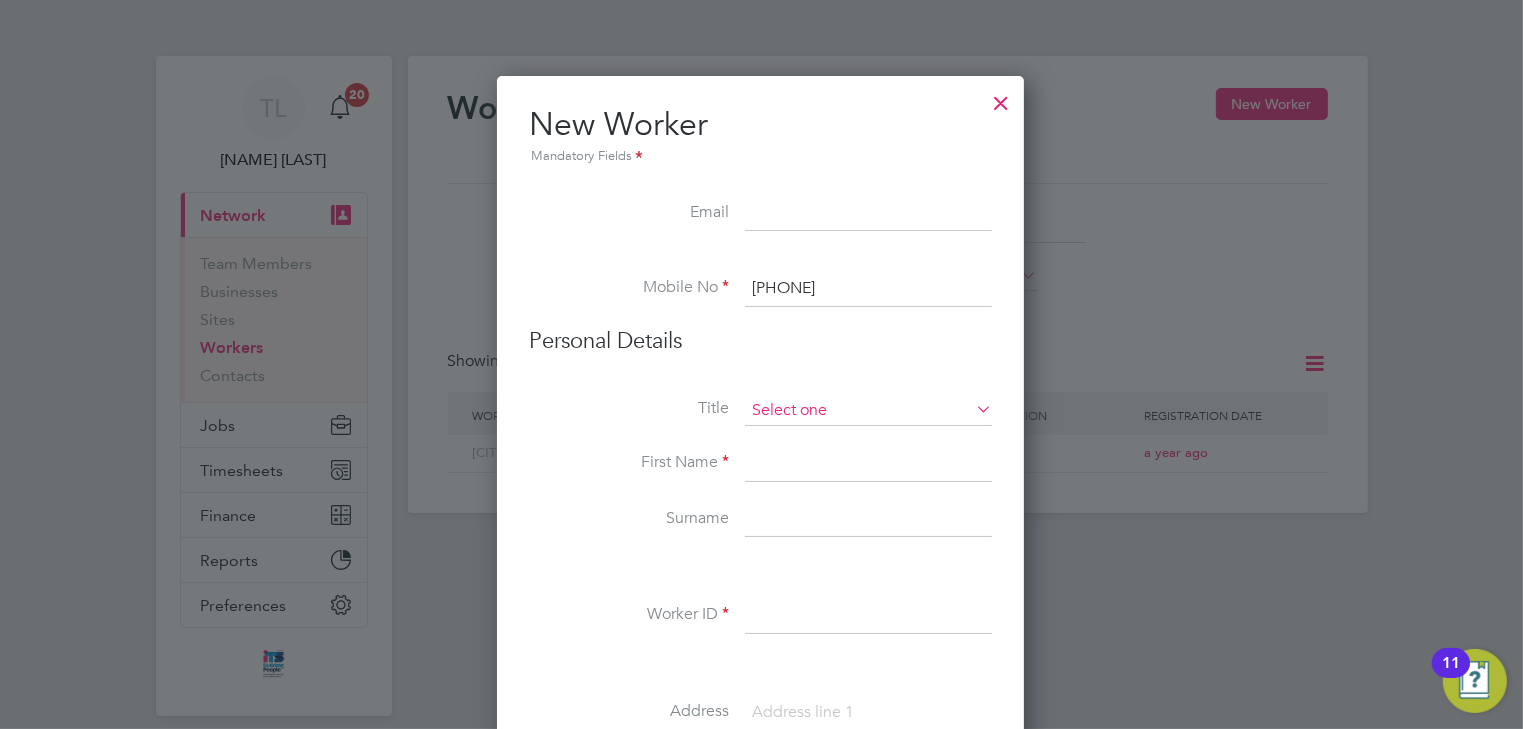 click at bounding box center [868, 411] 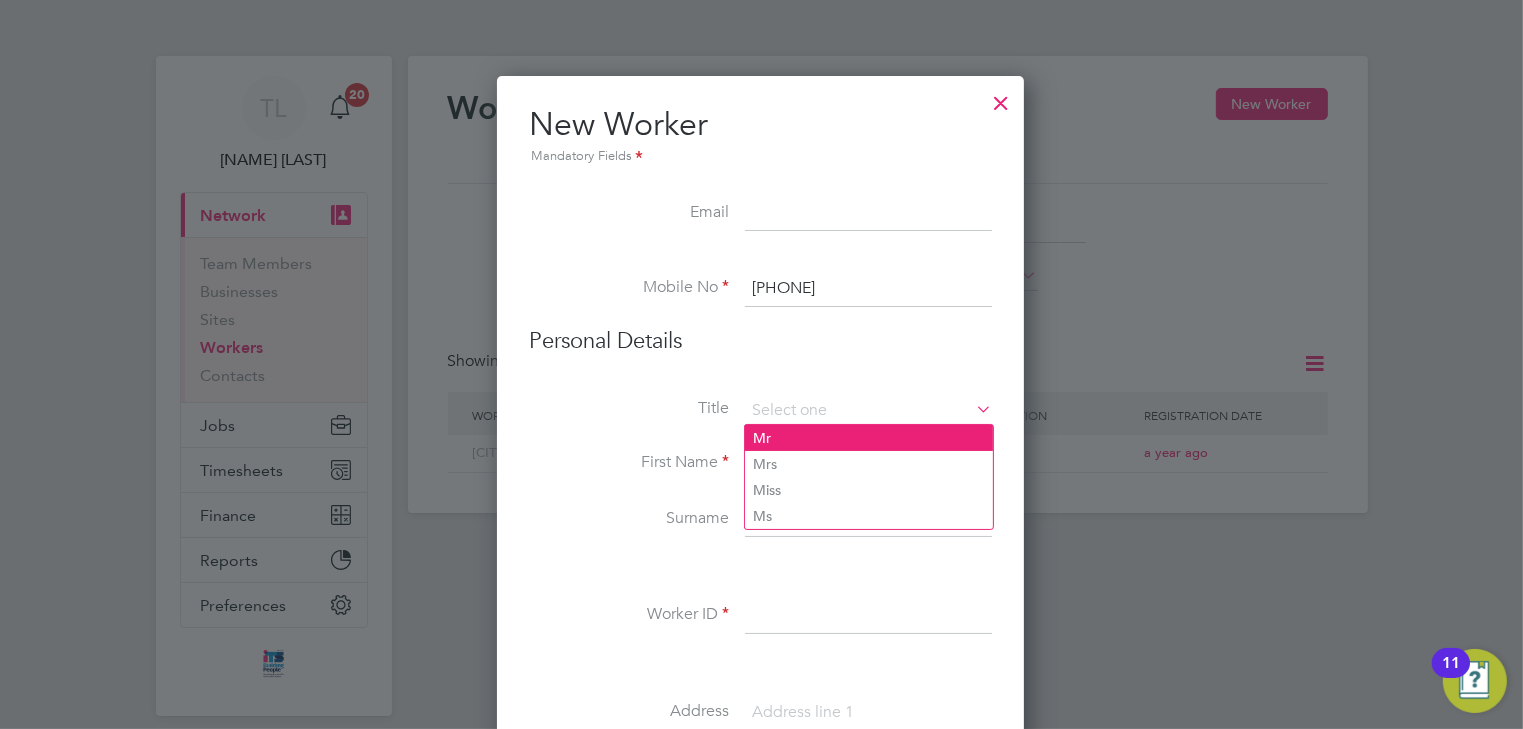click on "Mr" 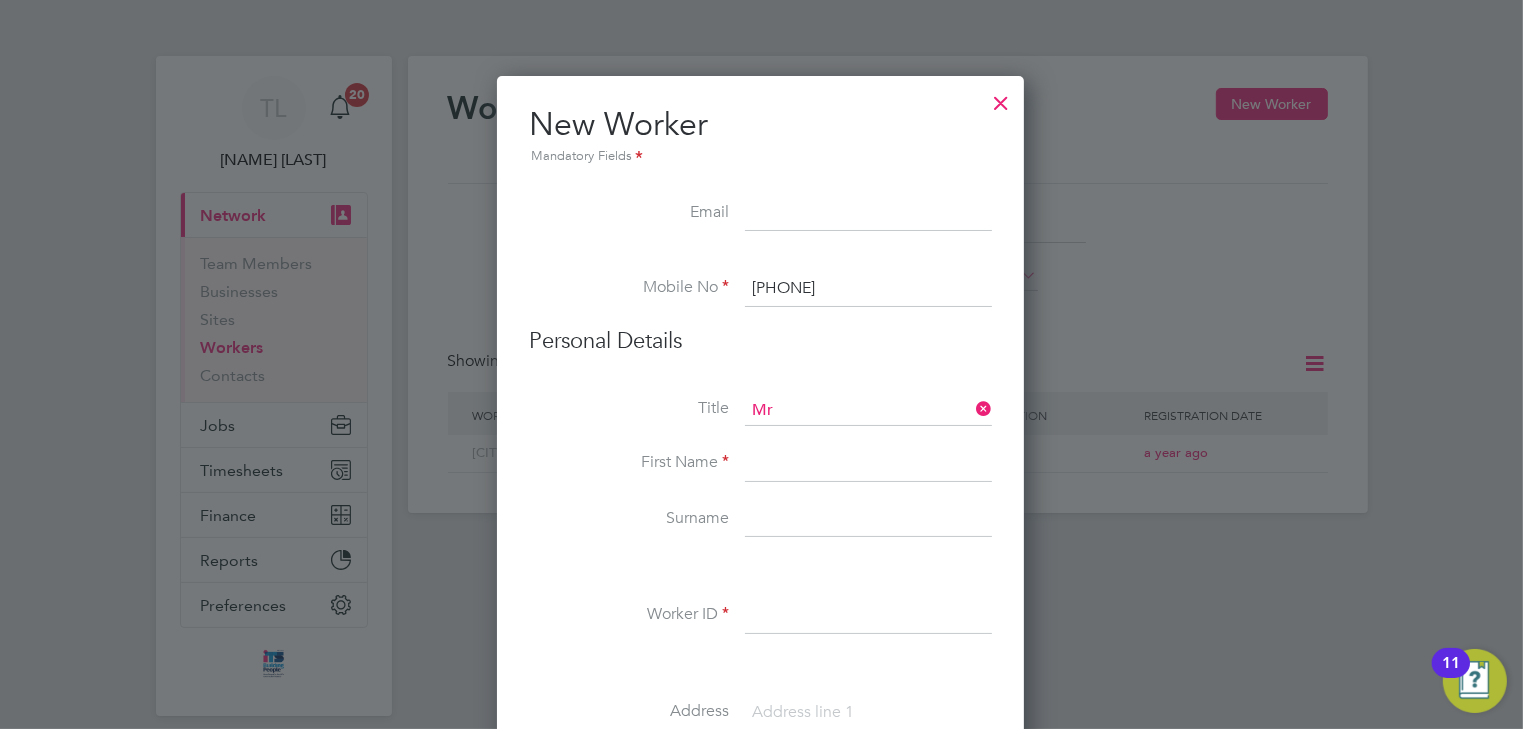 click at bounding box center (868, 464) 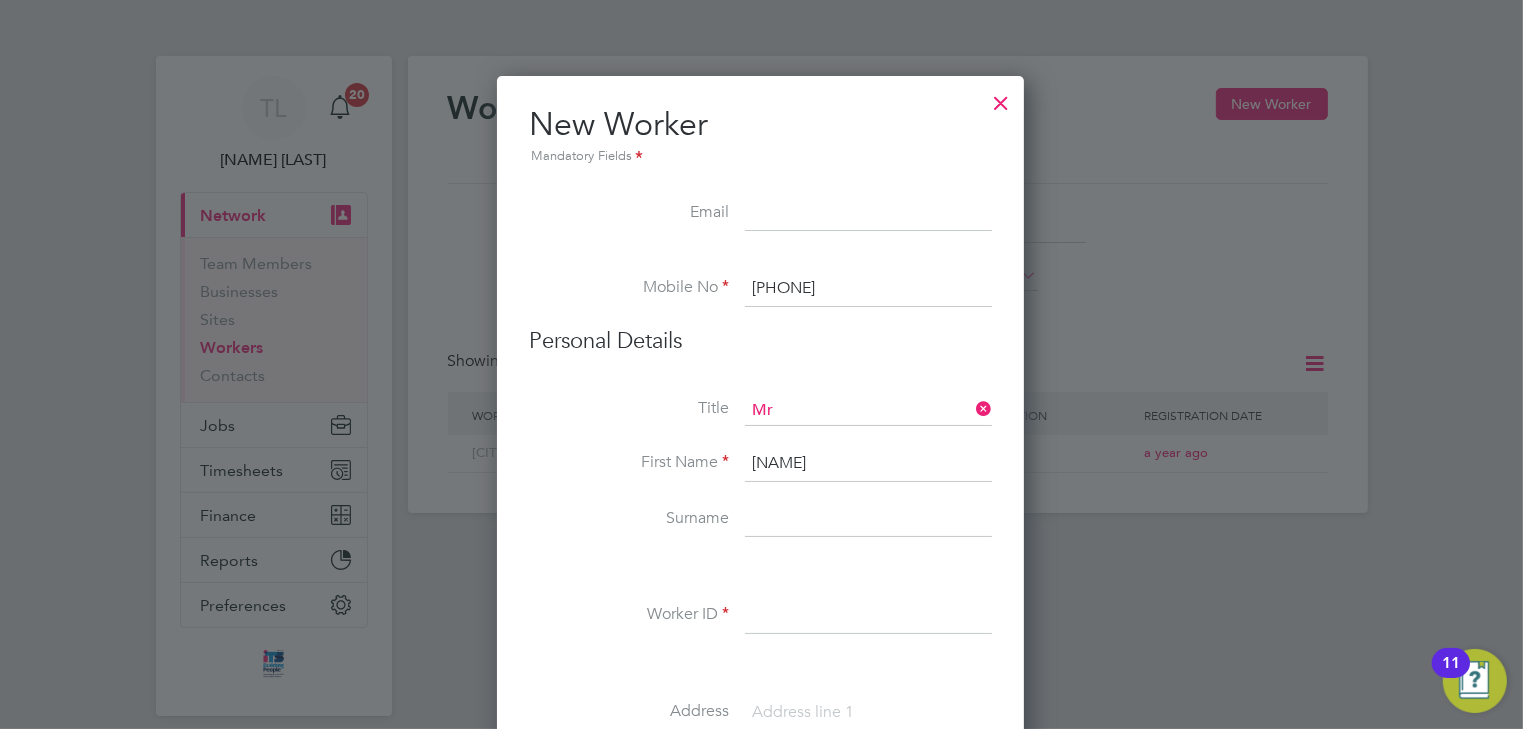 type on "[NAME]" 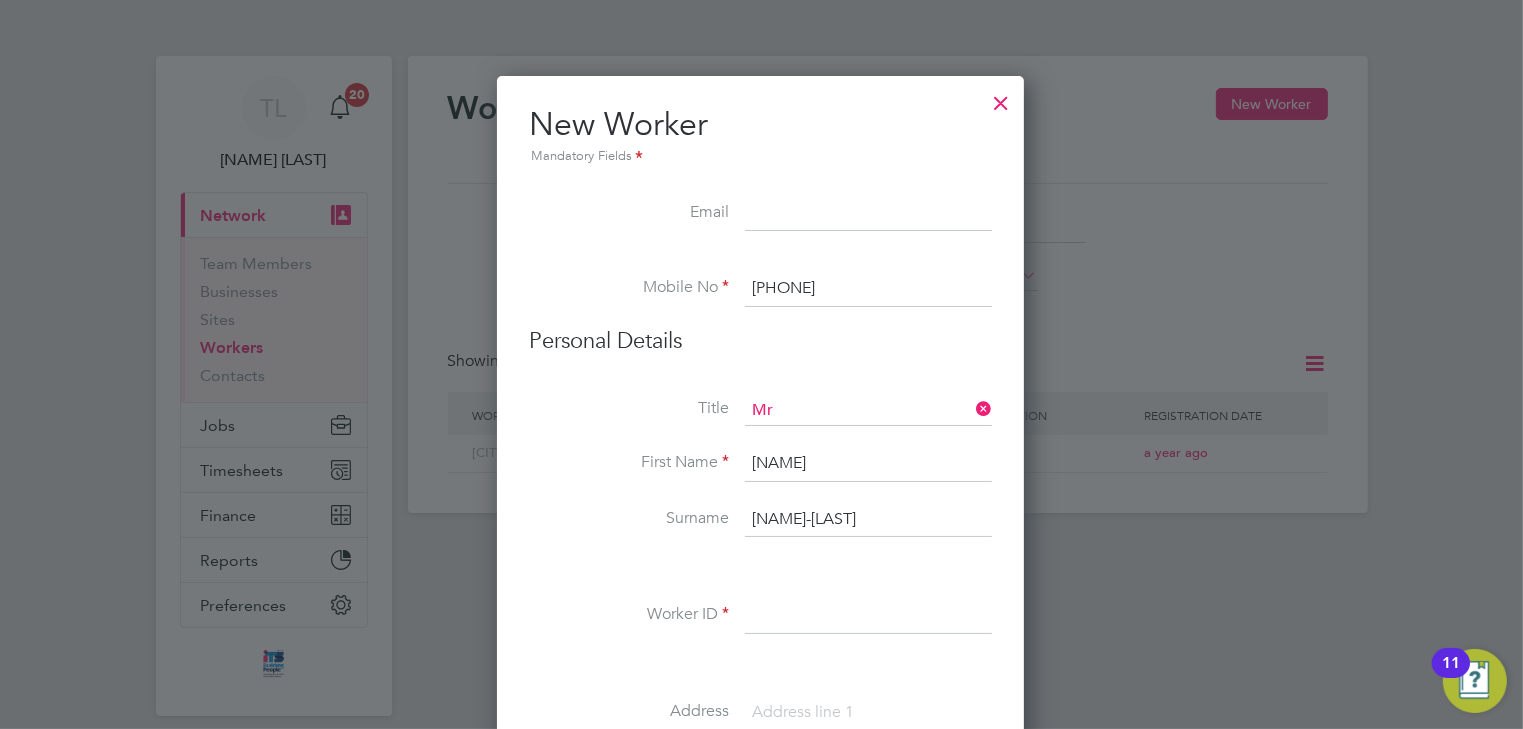 type on "[NAME]-[LAST]" 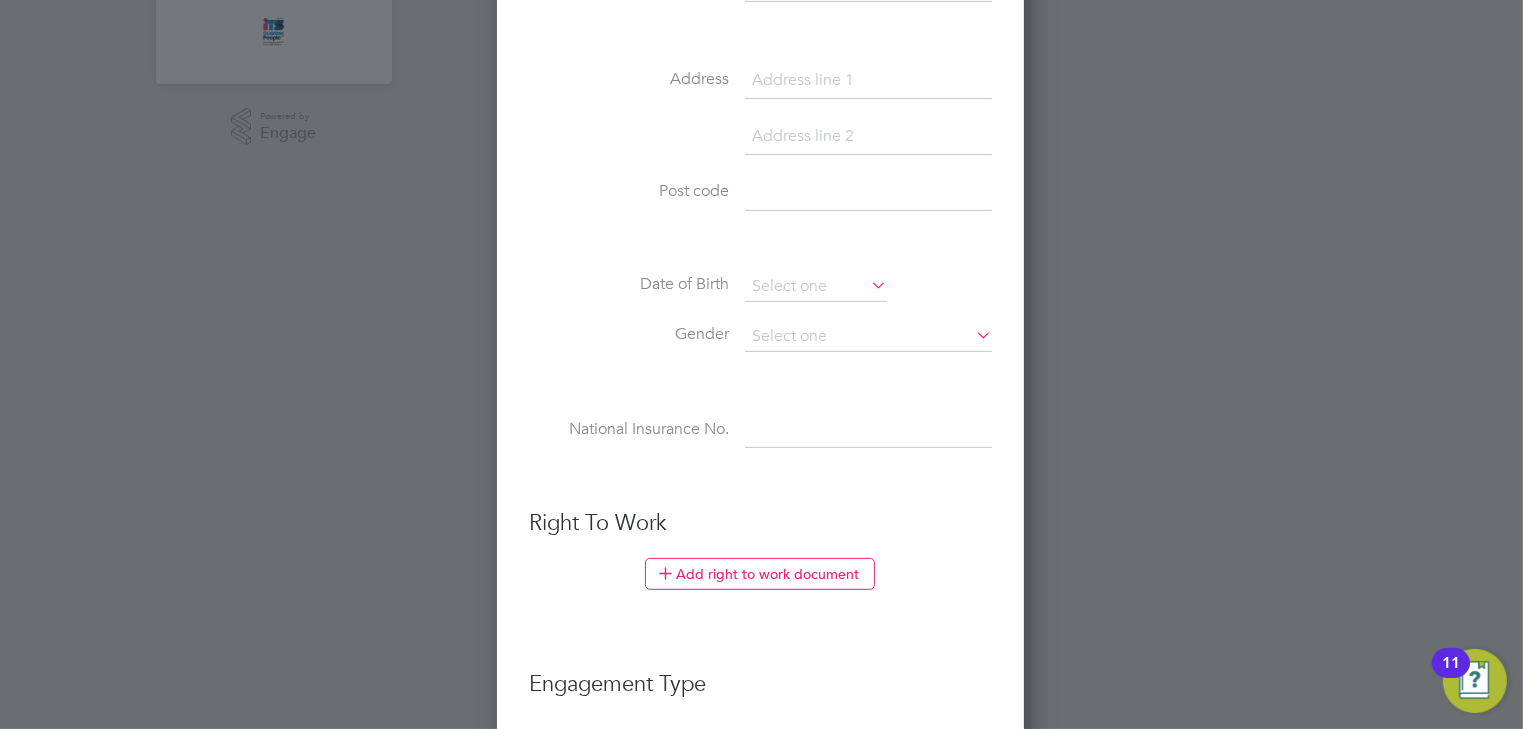 scroll, scrollTop: 640, scrollLeft: 0, axis: vertical 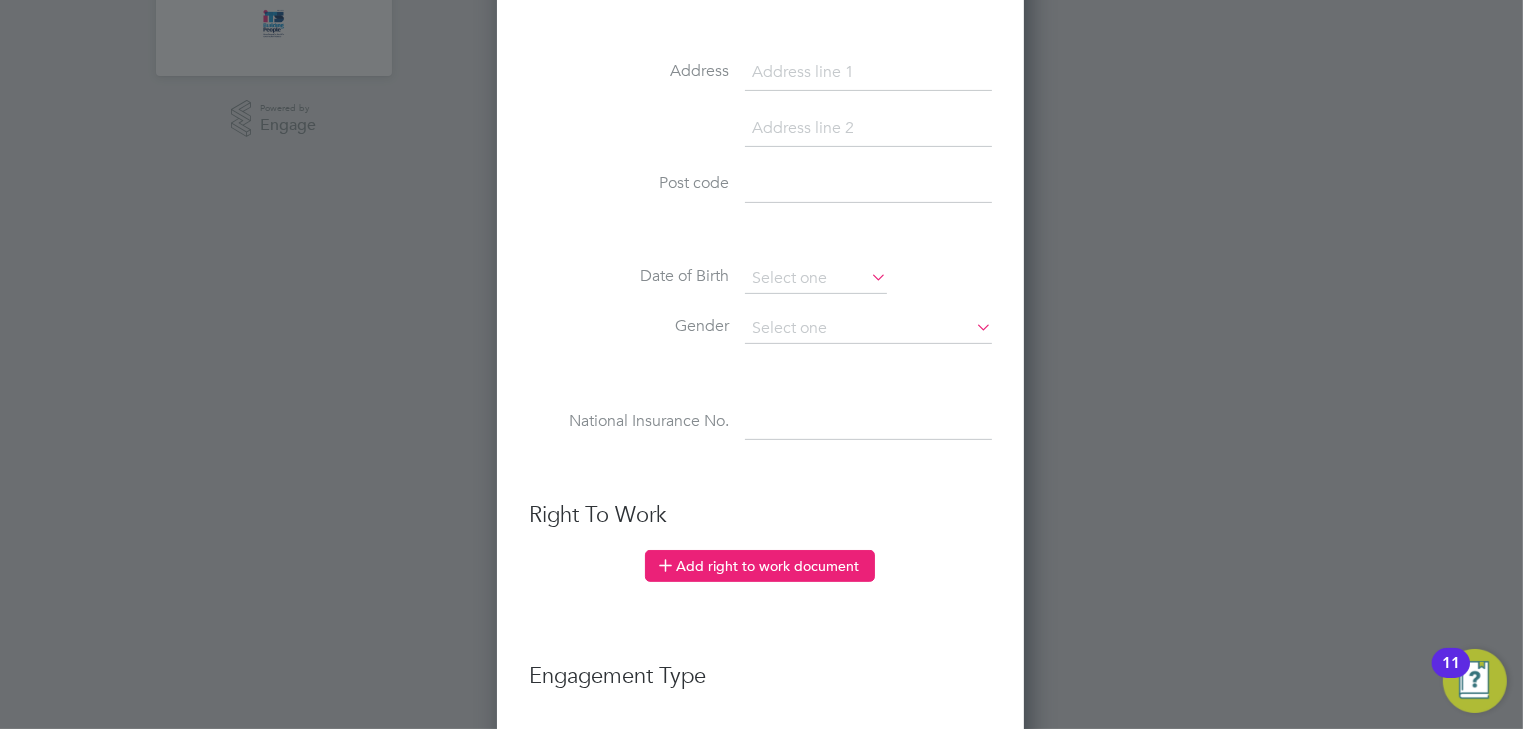 type on "KBF" 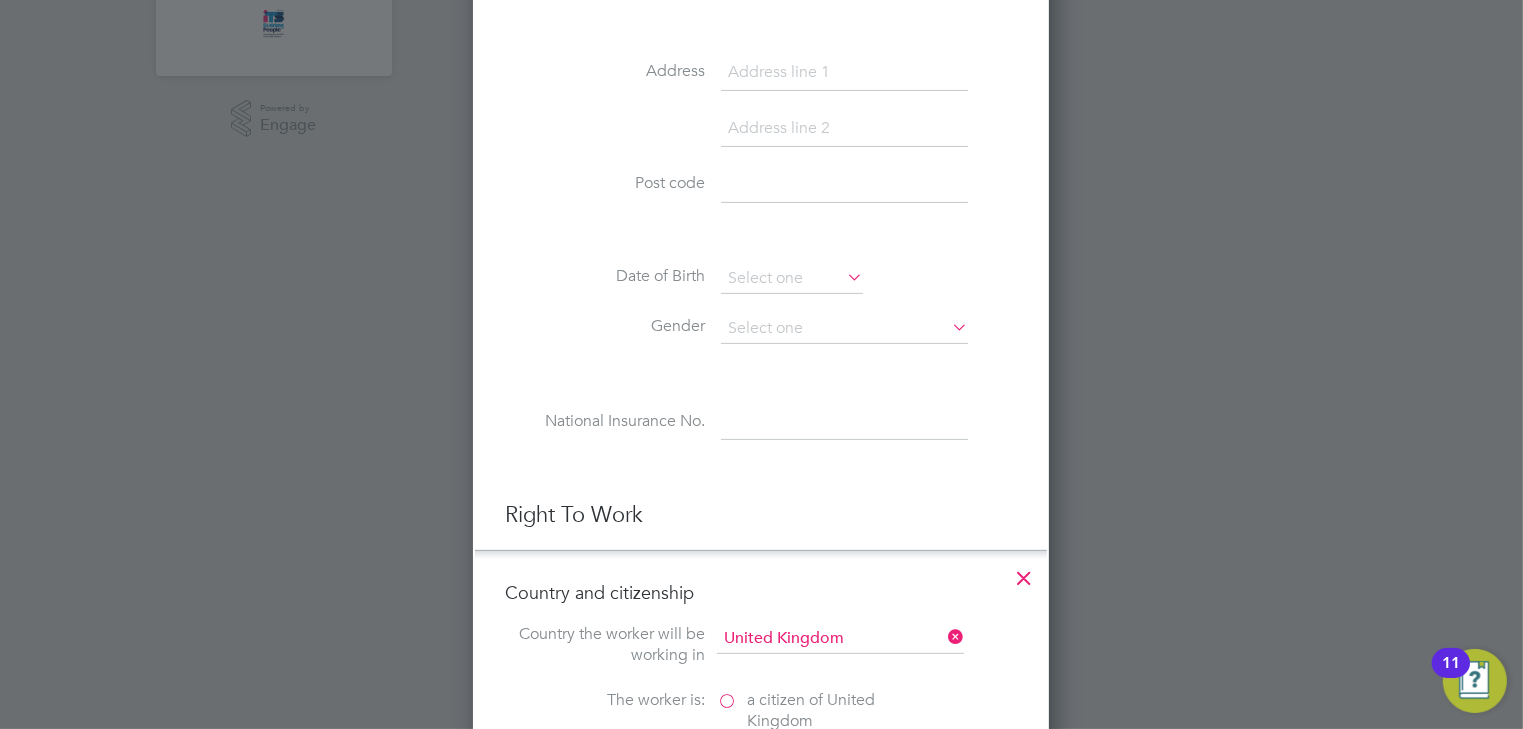 scroll, scrollTop: 10, scrollLeft: 10, axis: both 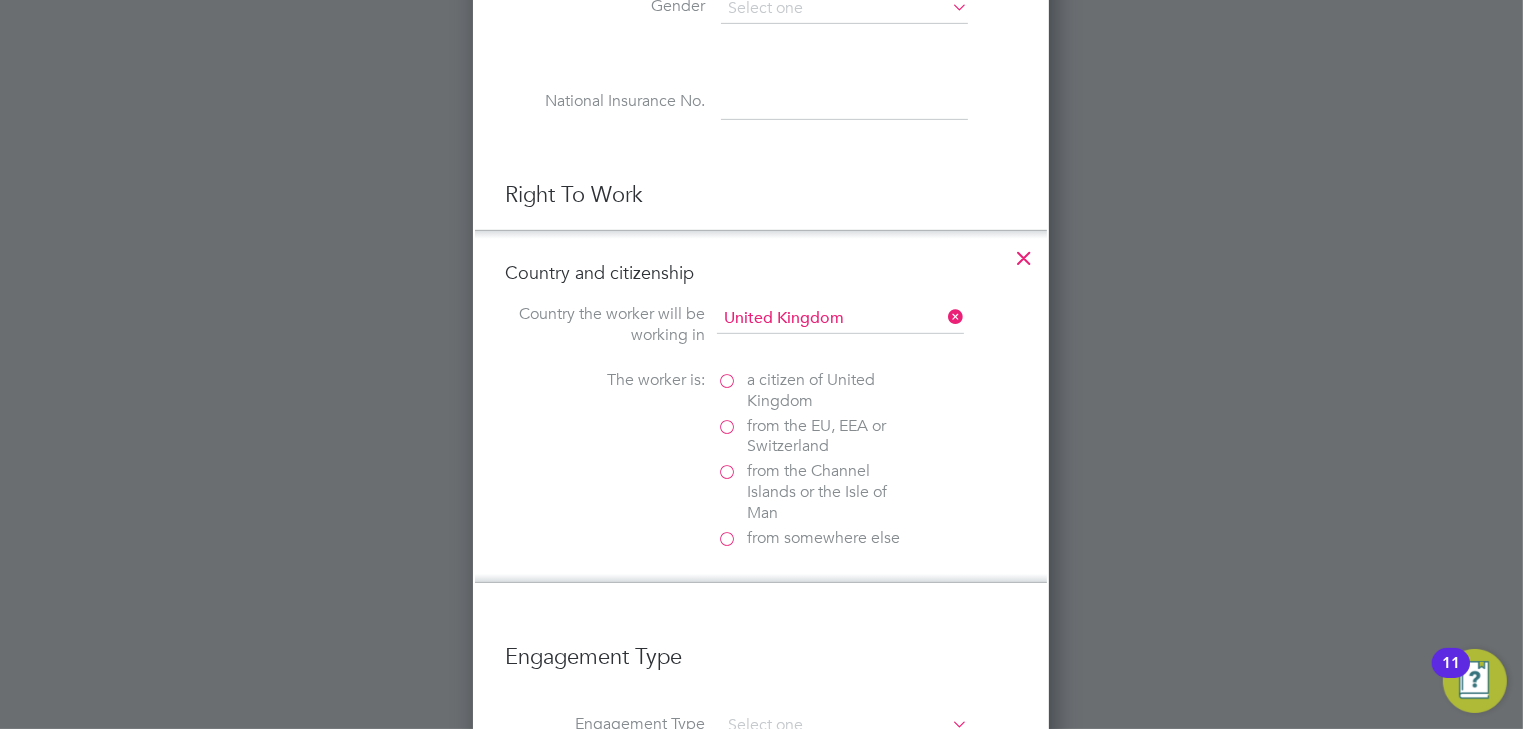 click on "a citizen of United Kingdom" at bounding box center [817, 391] 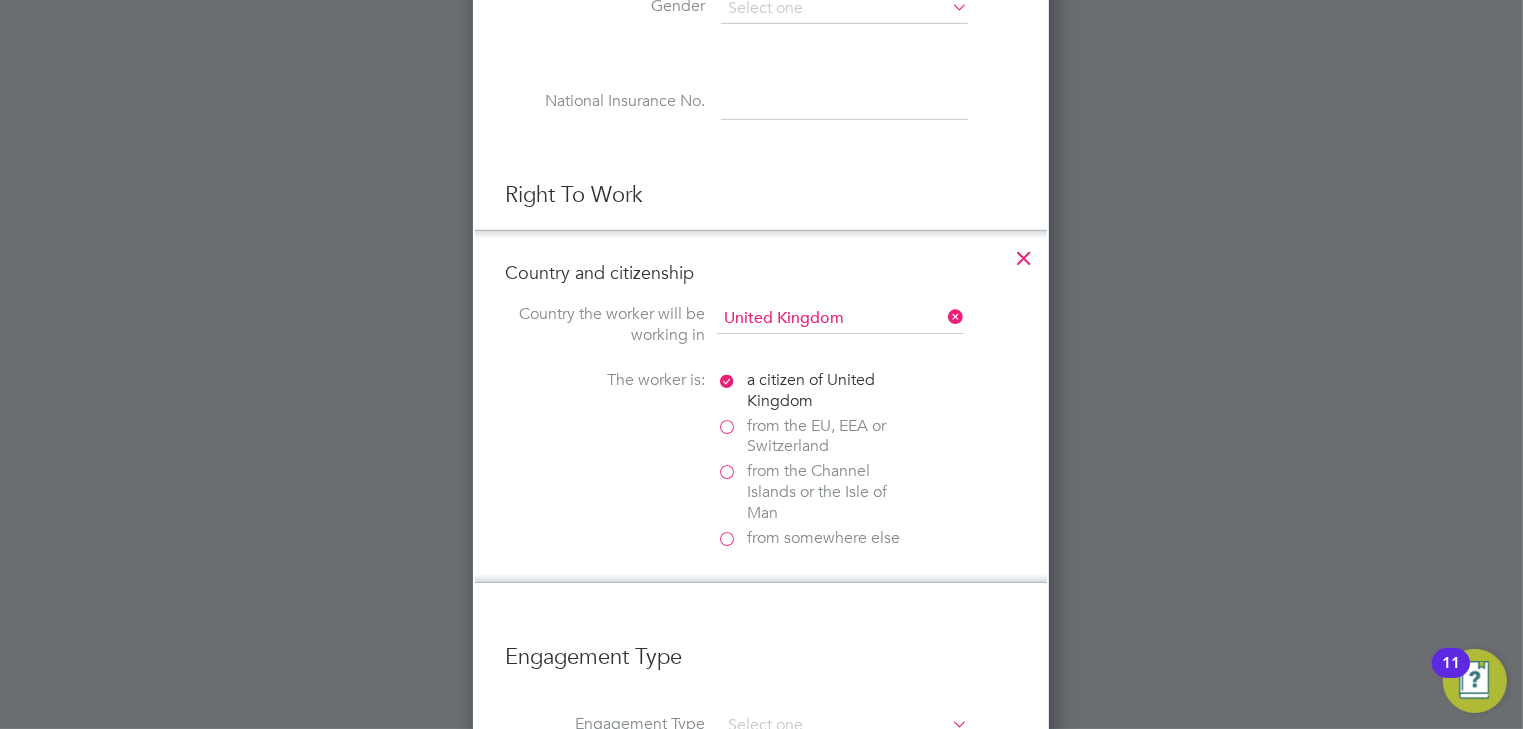 scroll, scrollTop: 10, scrollLeft: 10, axis: both 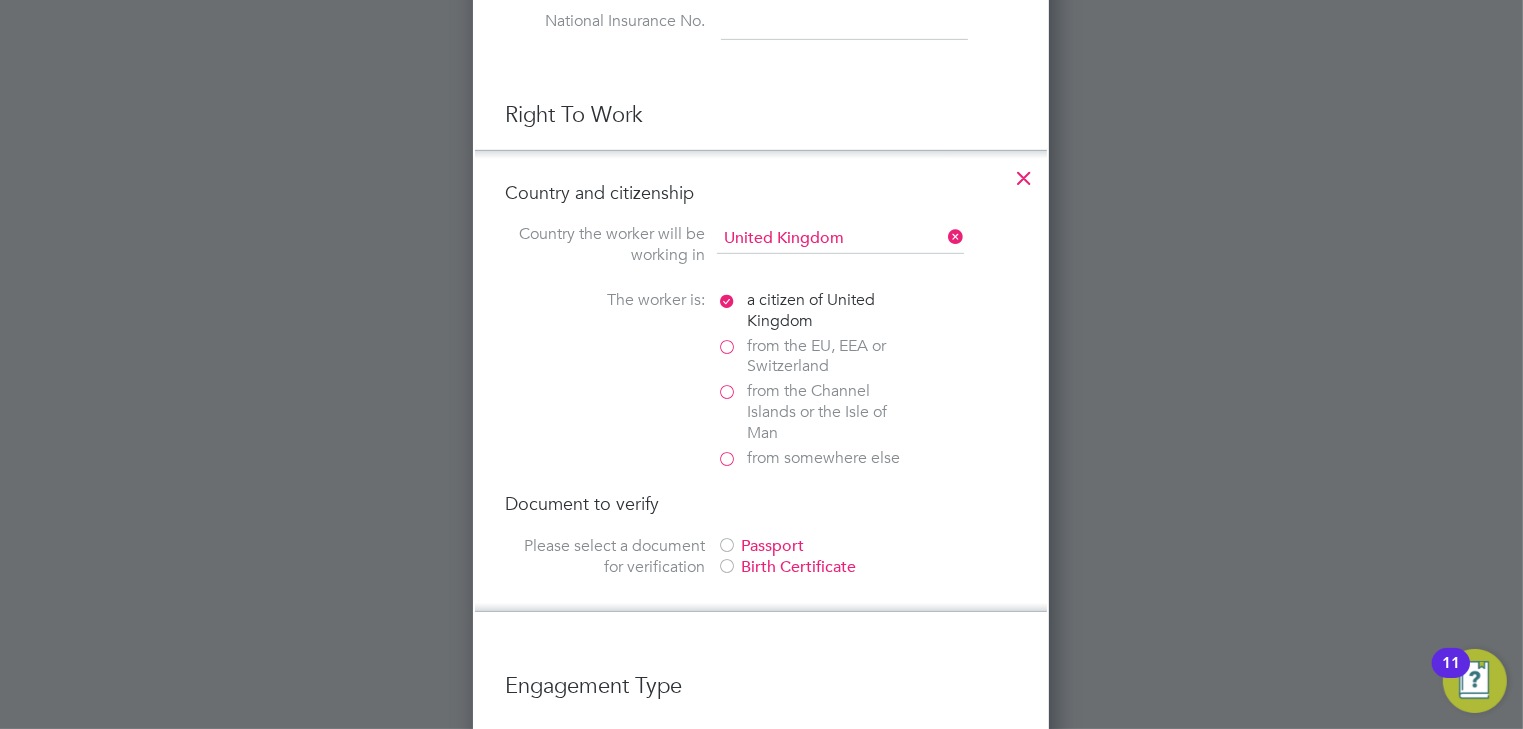 click at bounding box center (727, 547) 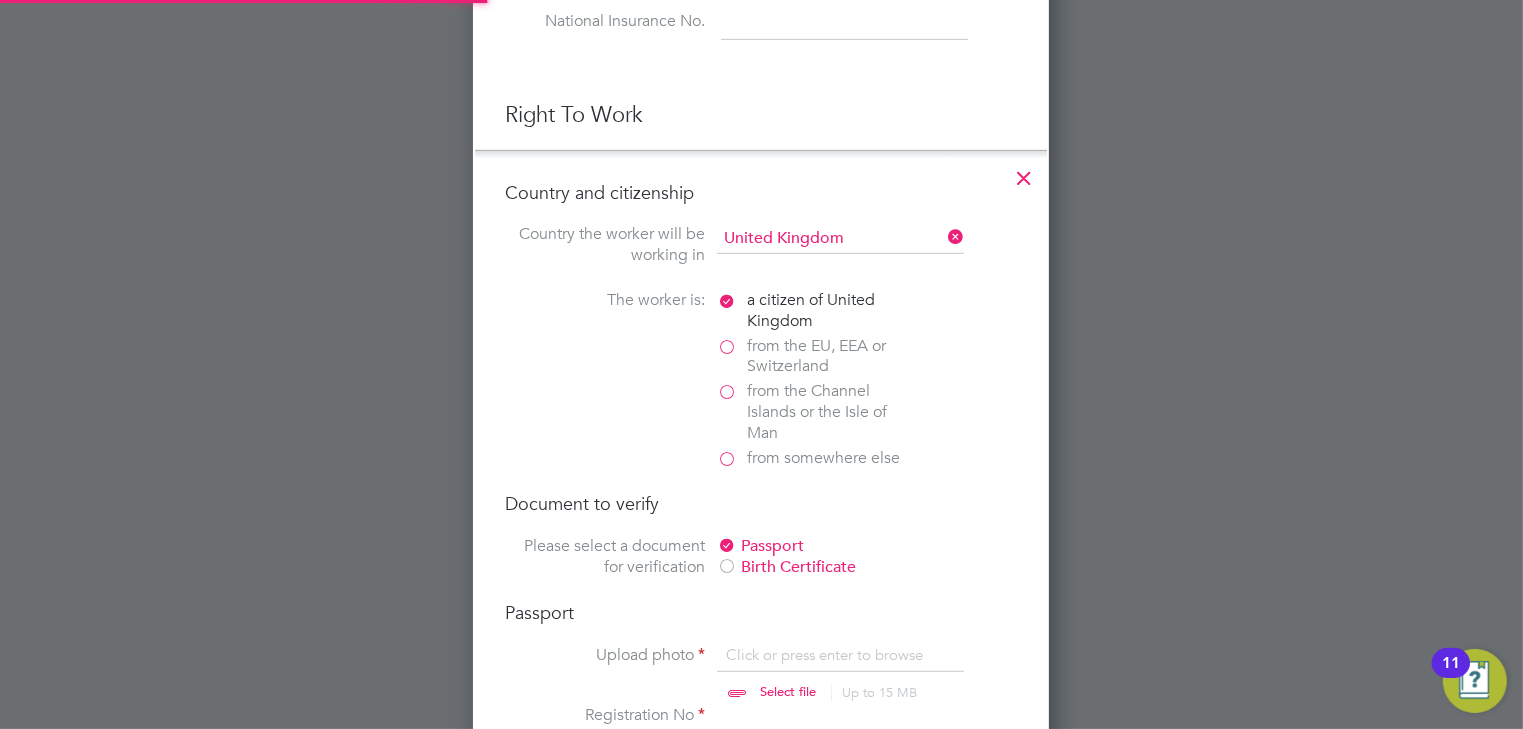 scroll, scrollTop: 9, scrollLeft: 10, axis: both 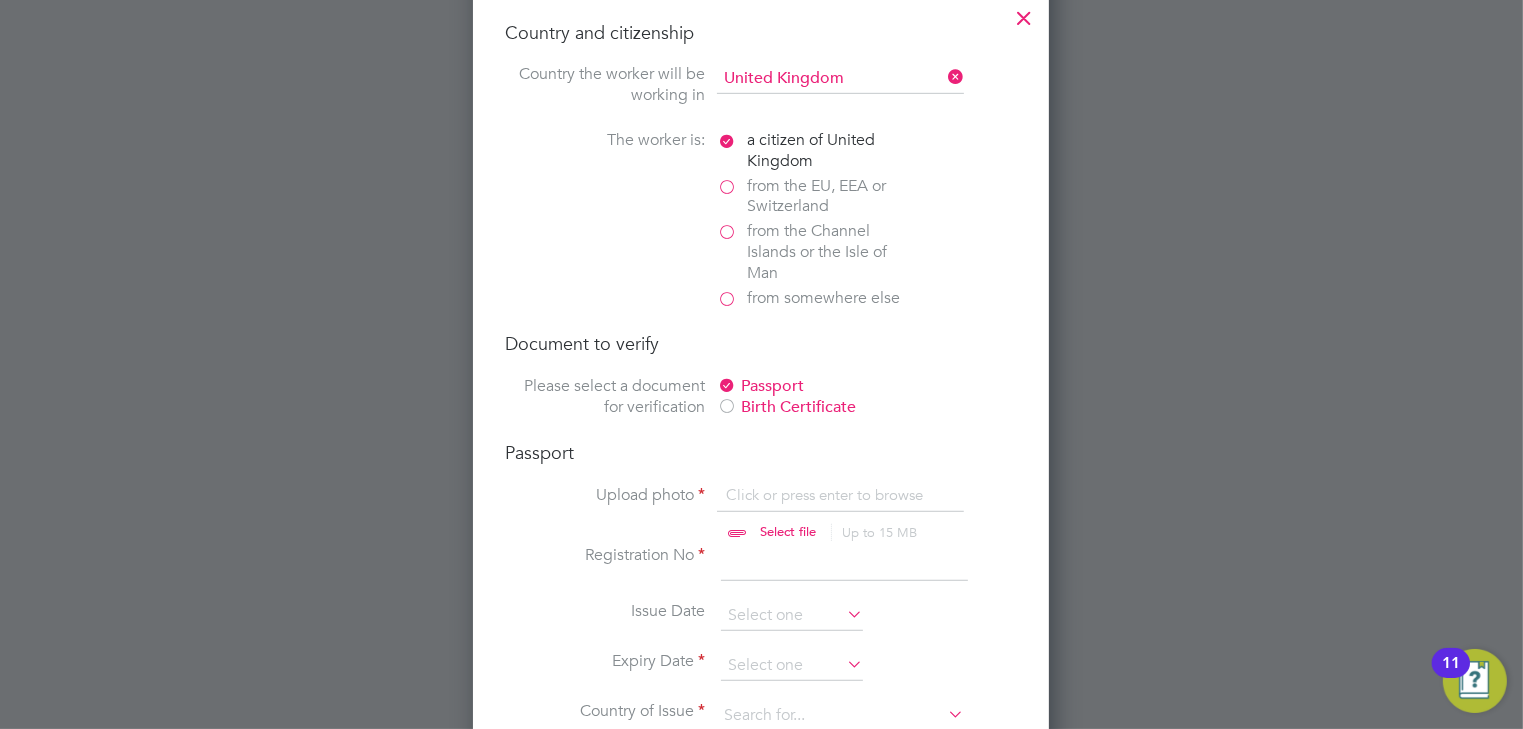 click at bounding box center [807, 515] 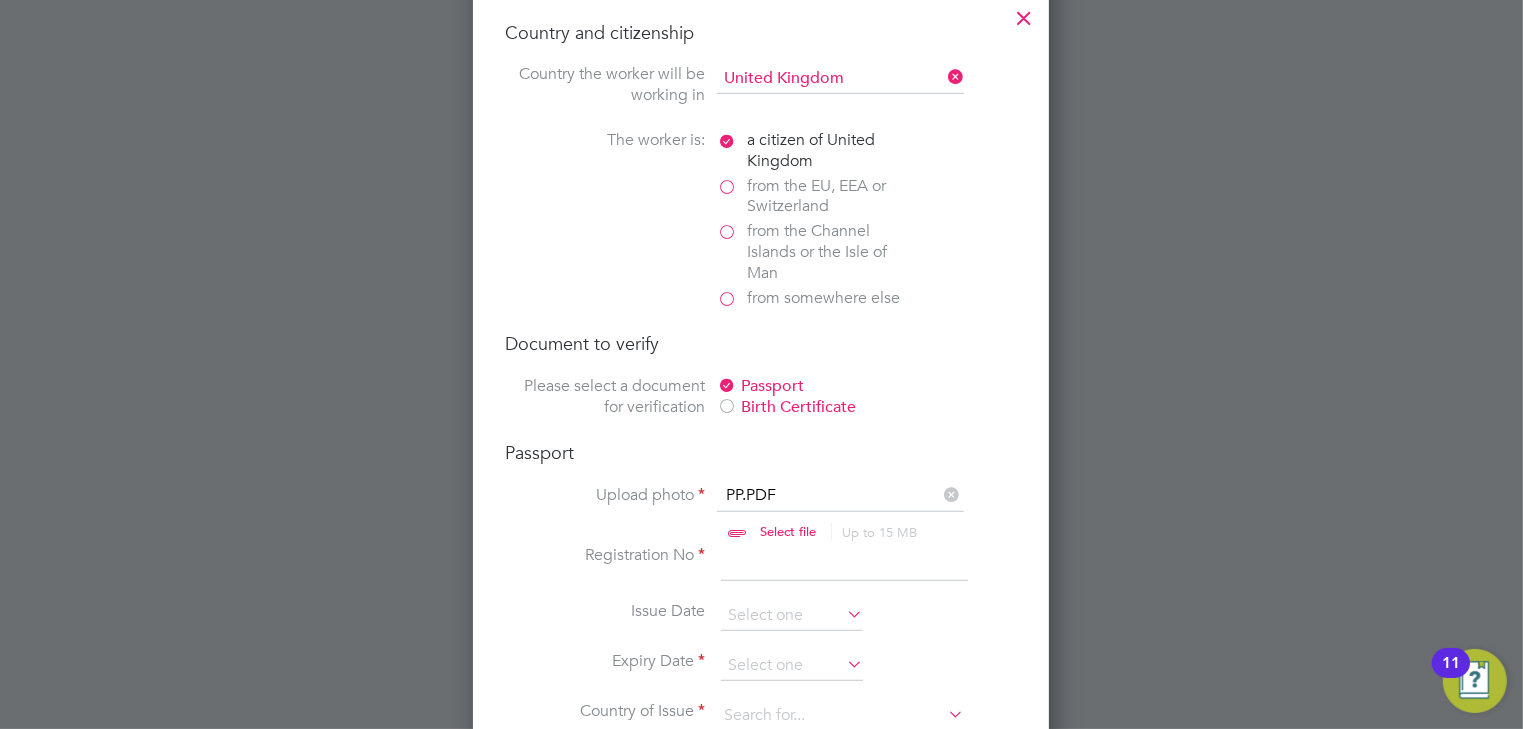 click at bounding box center [844, 563] 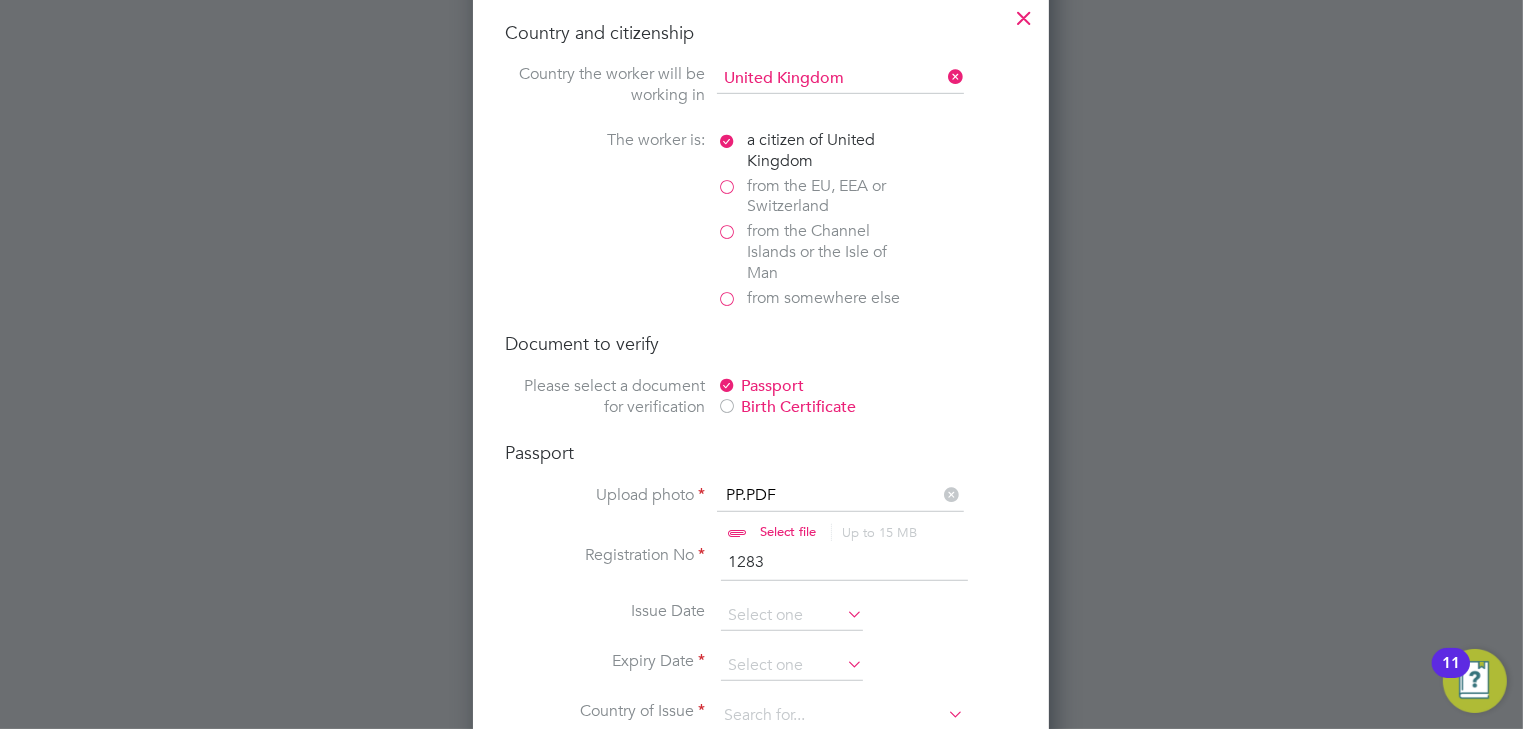 type on "1283" 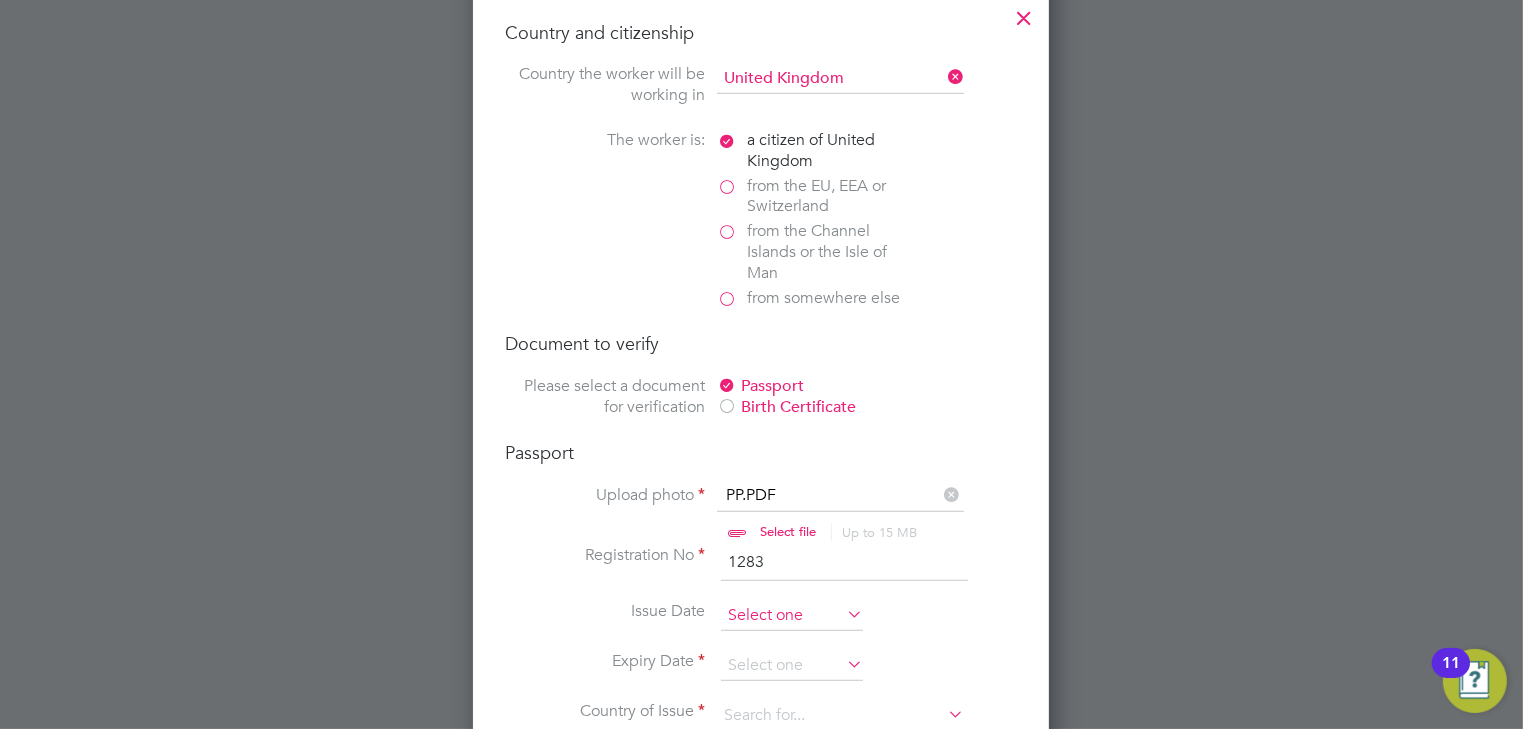 click at bounding box center [792, 616] 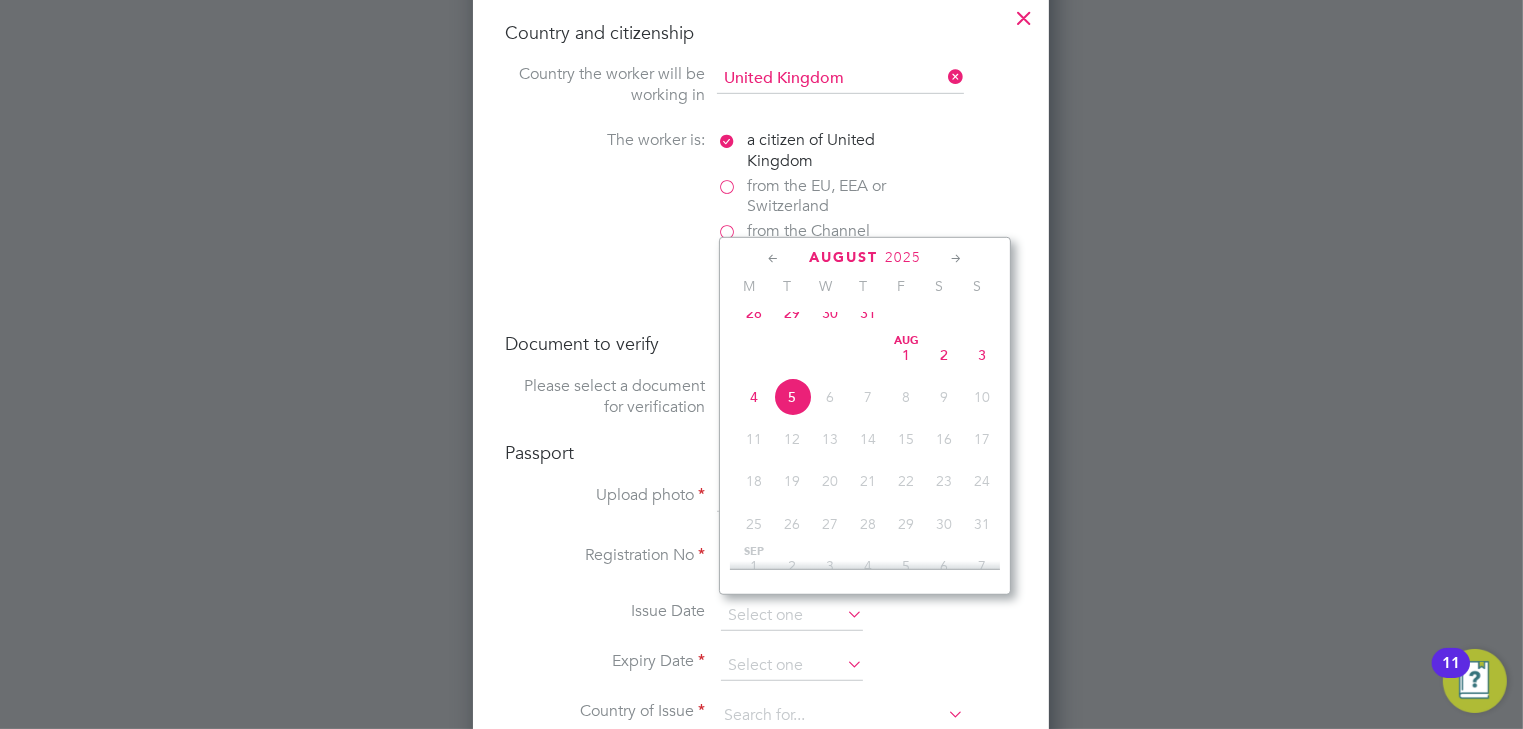 click on "2025" 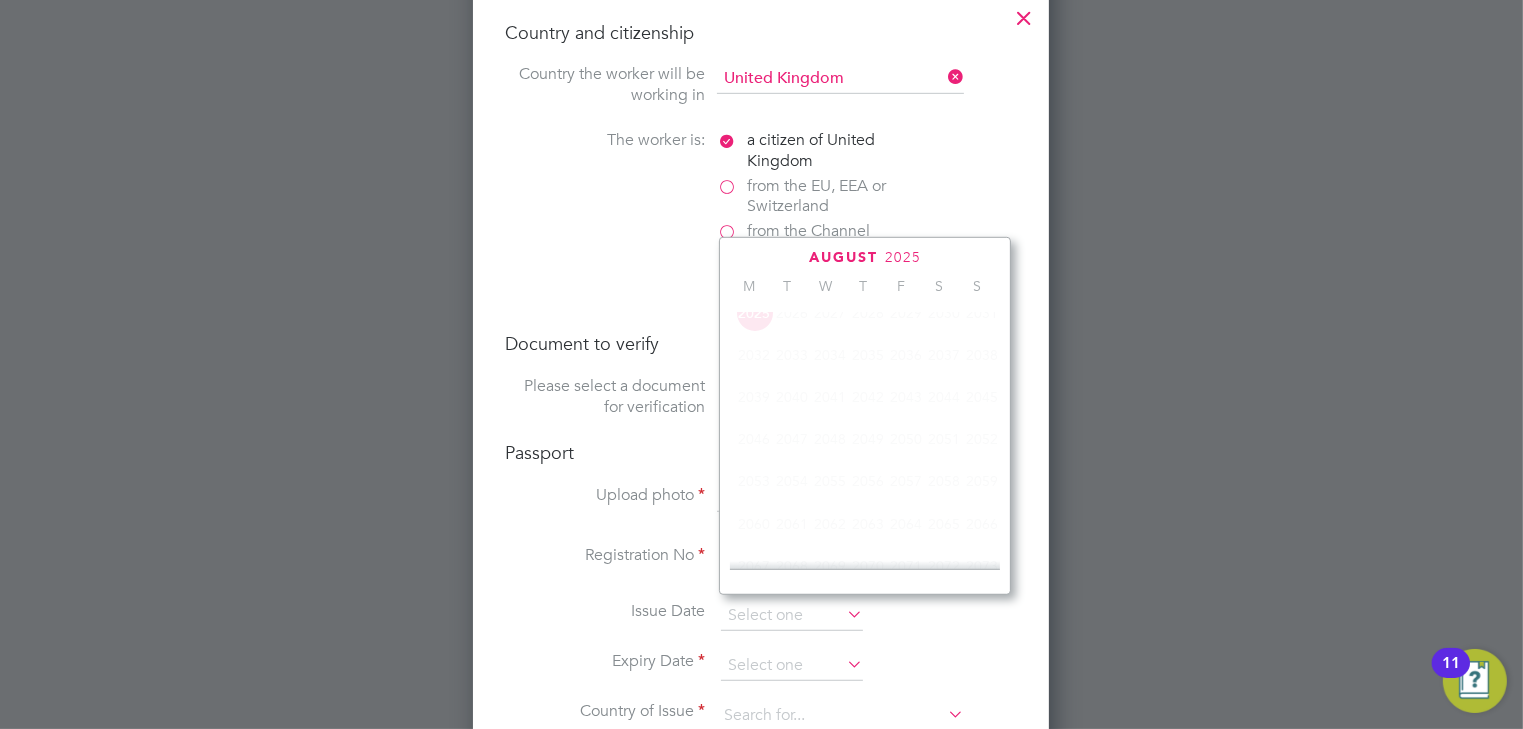 scroll, scrollTop: 535, scrollLeft: 0, axis: vertical 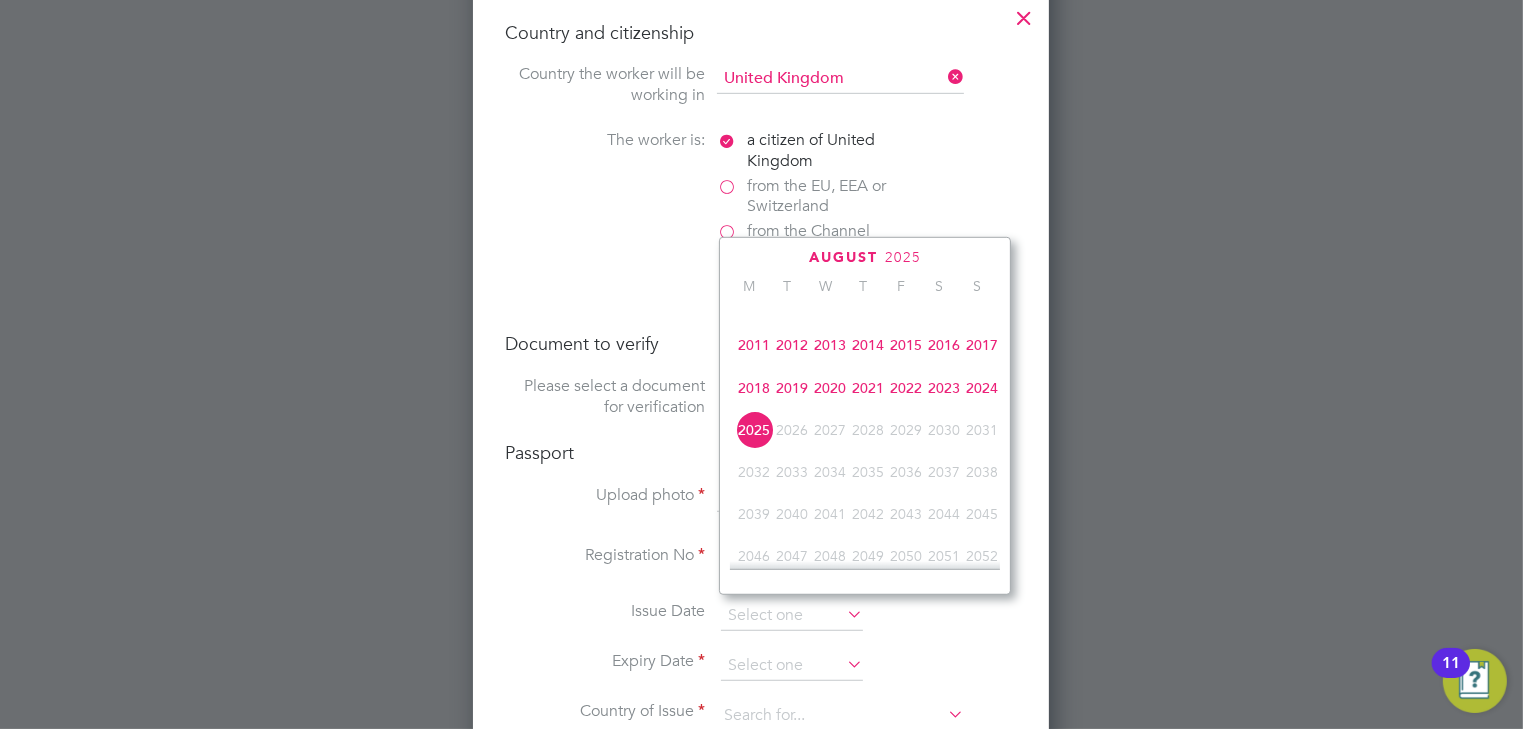 click on "2022" 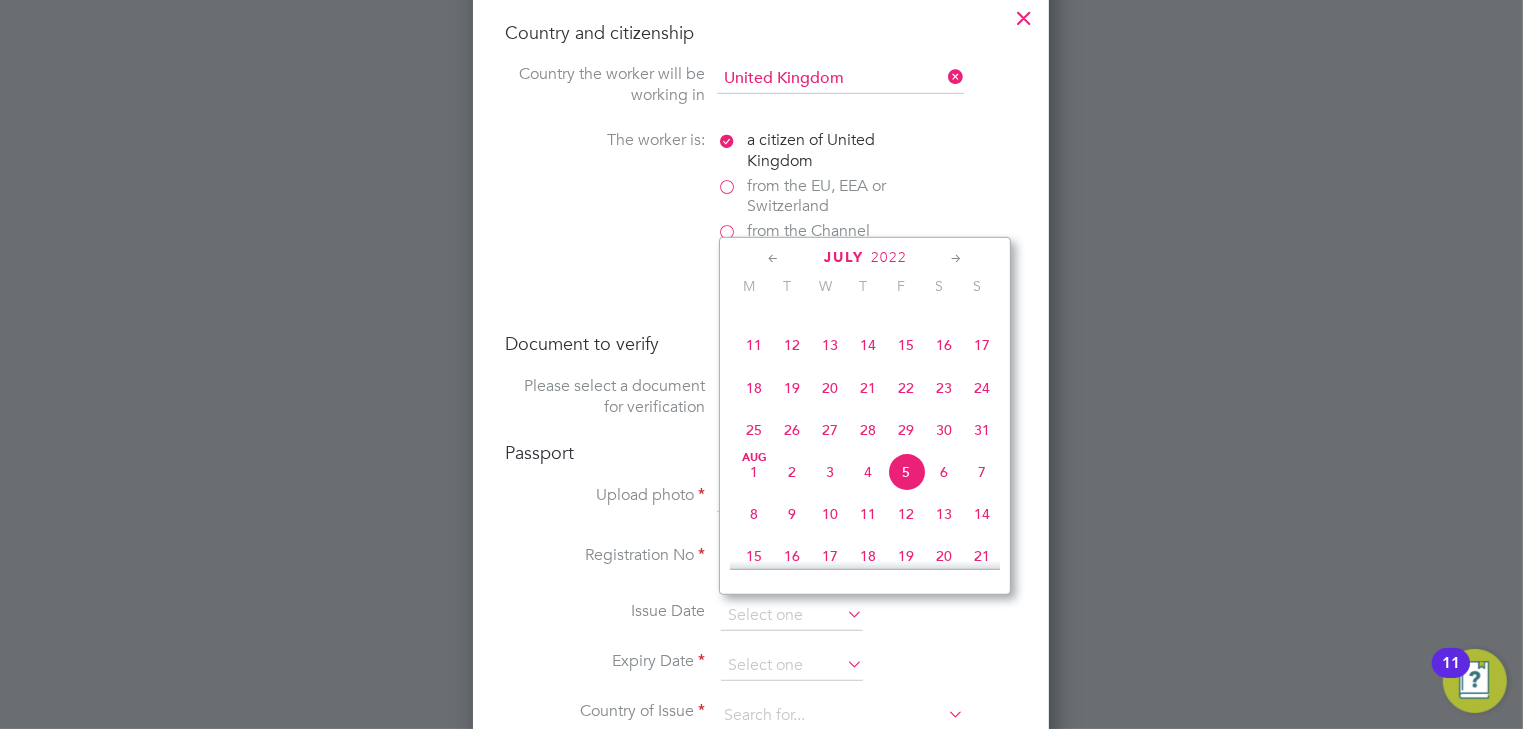 click 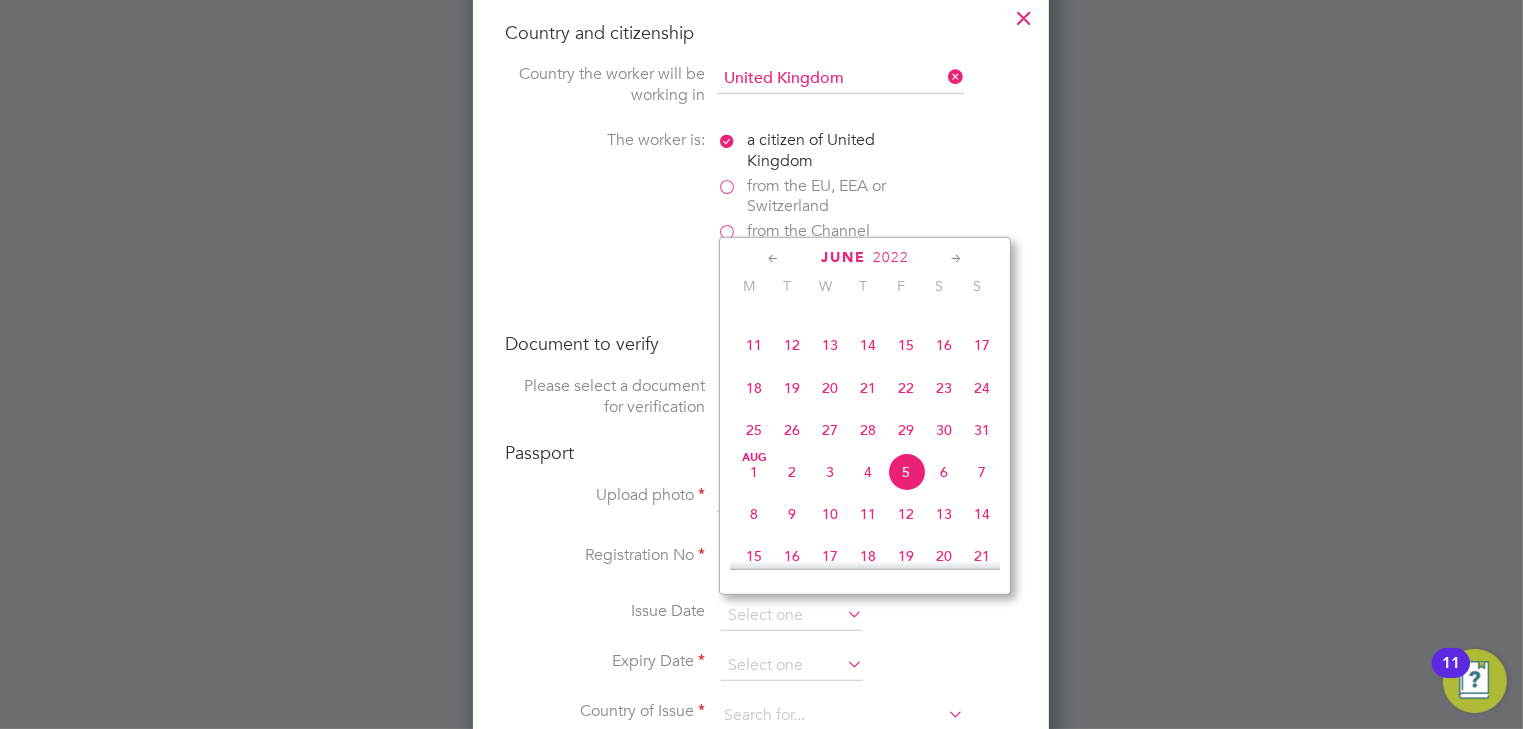scroll, scrollTop: 260, scrollLeft: 0, axis: vertical 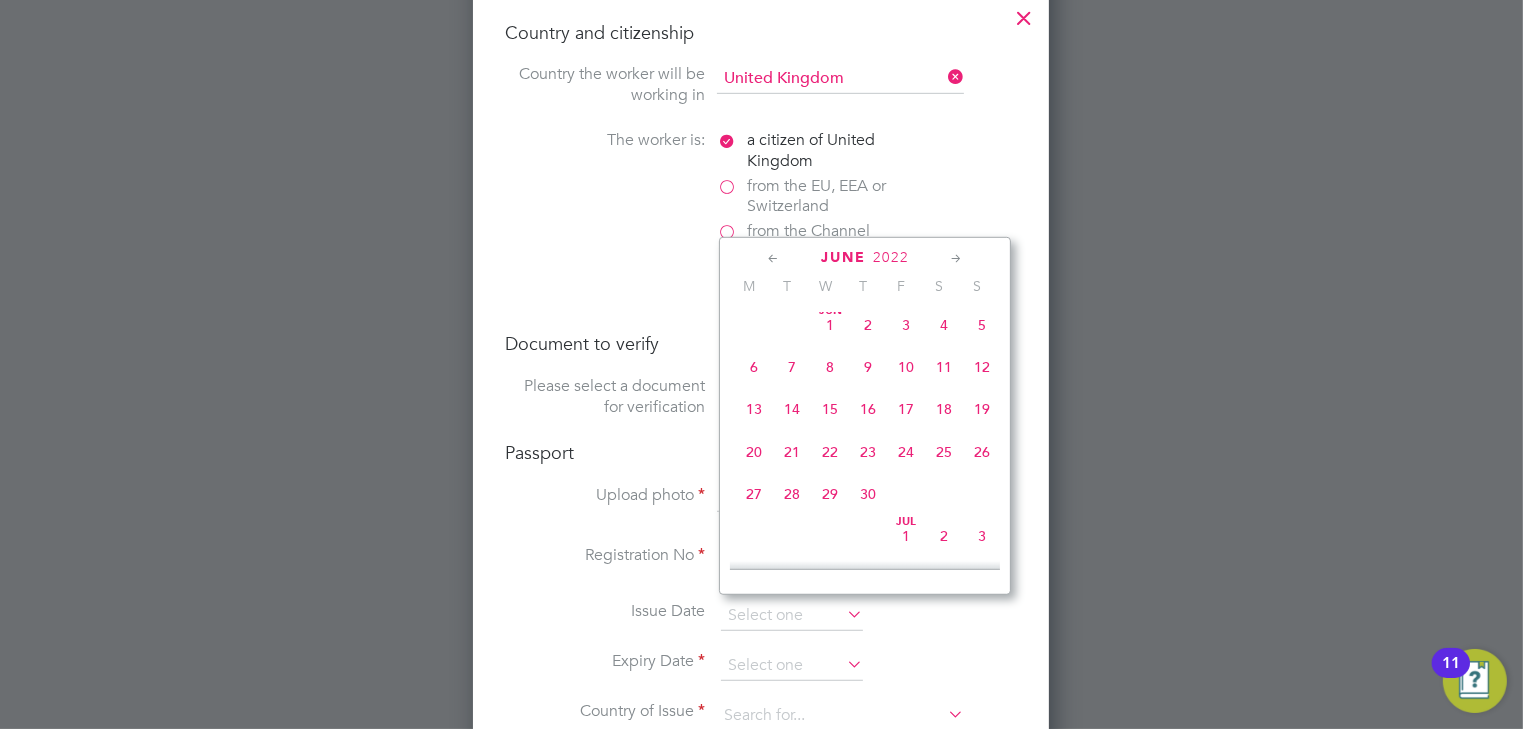click 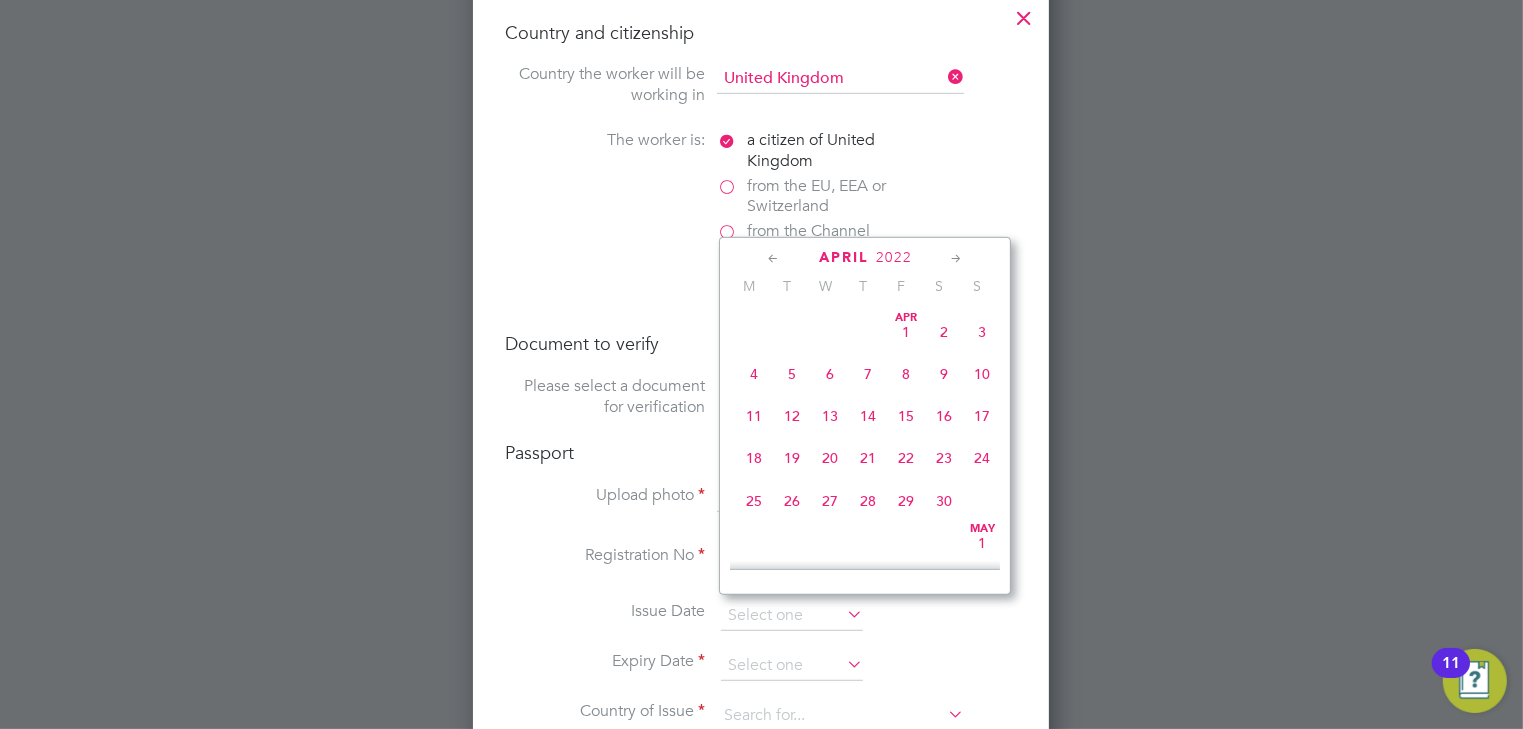 click 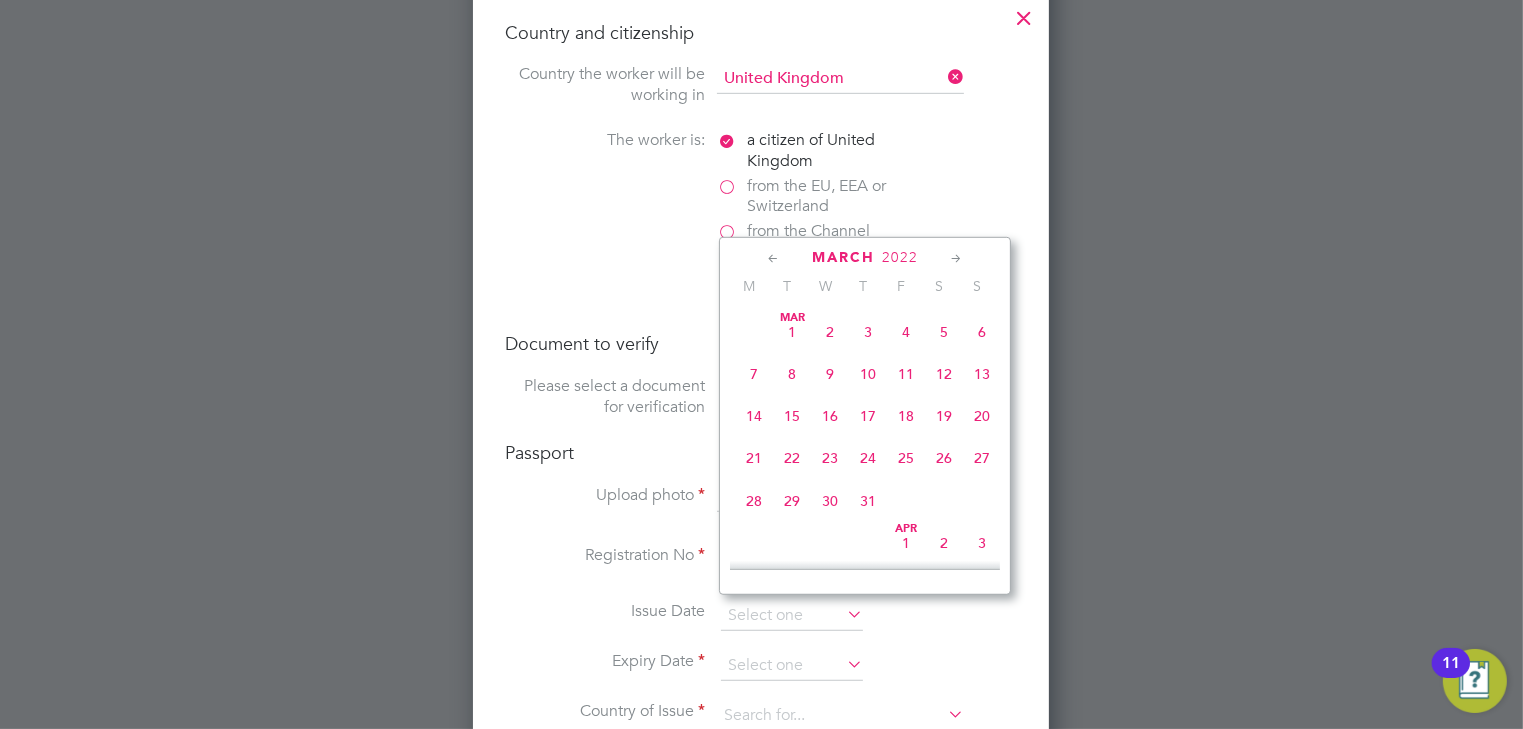 click 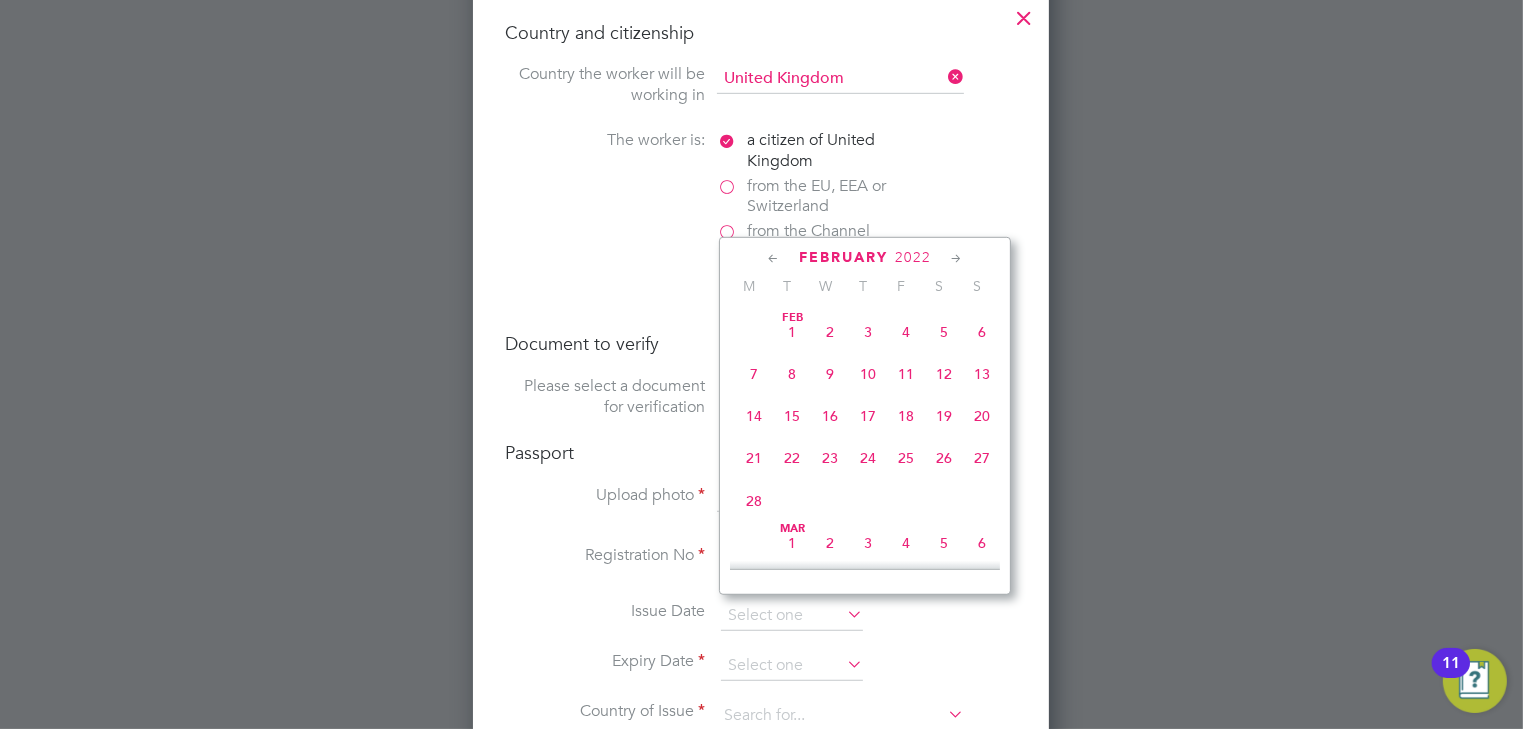 click on "[DATE]" 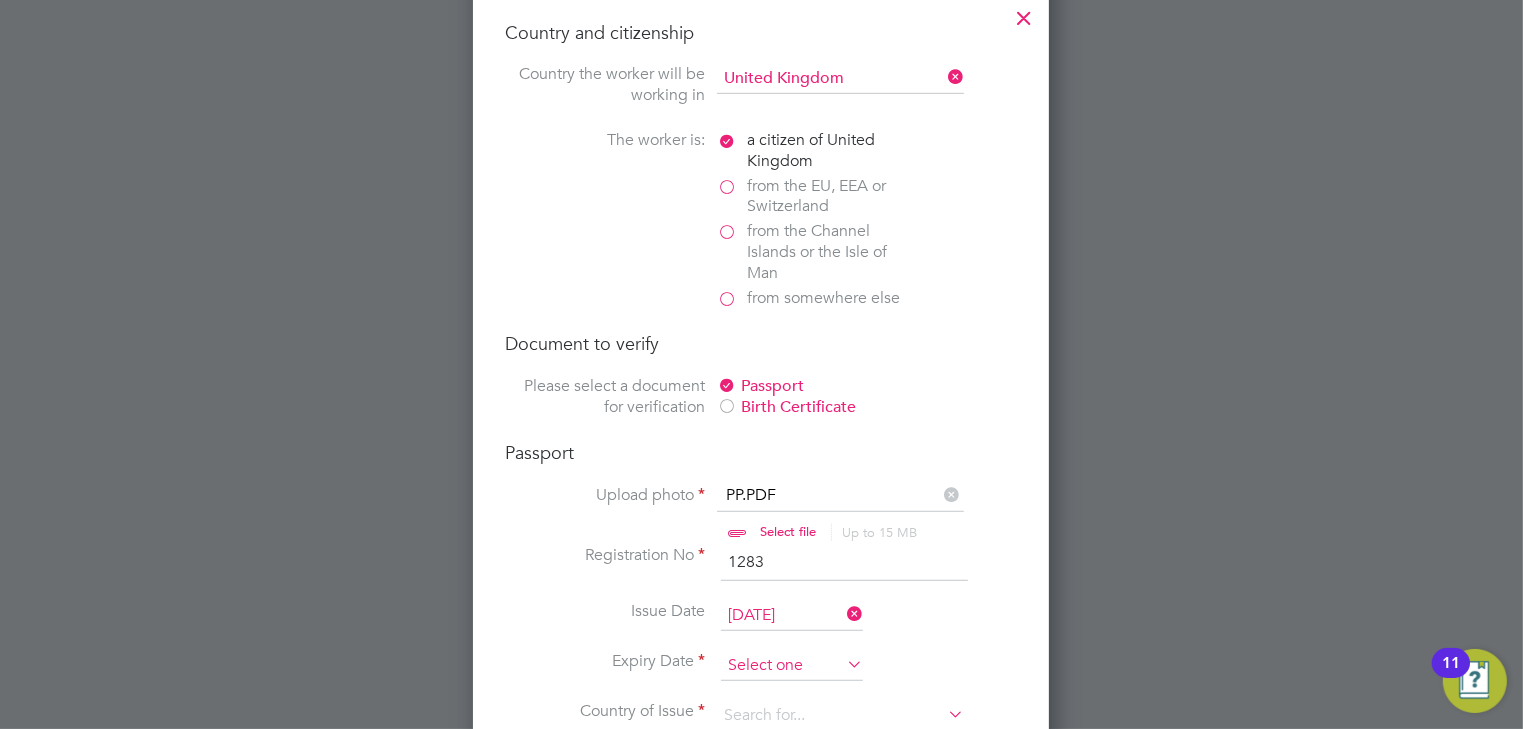 click at bounding box center (792, 666) 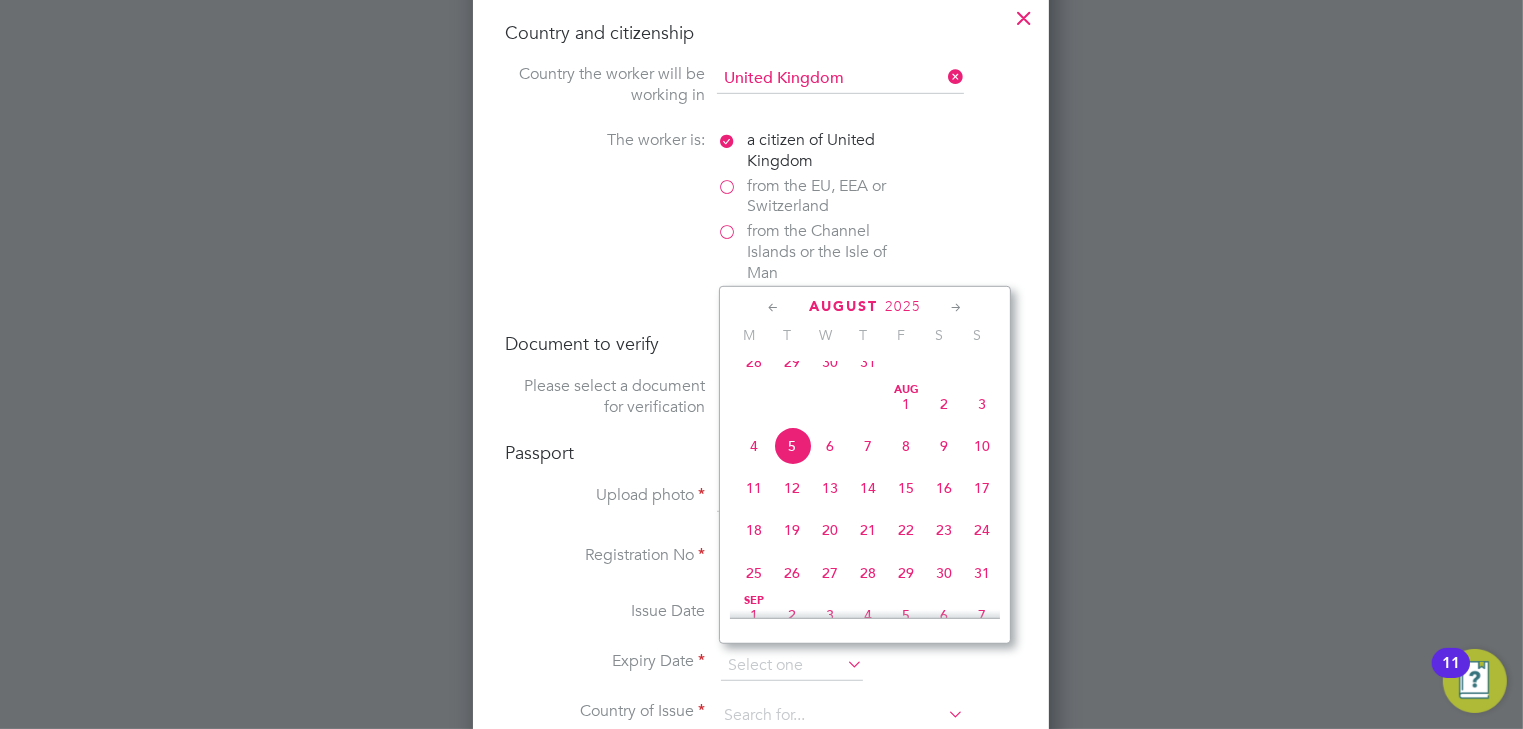 click on "2025" 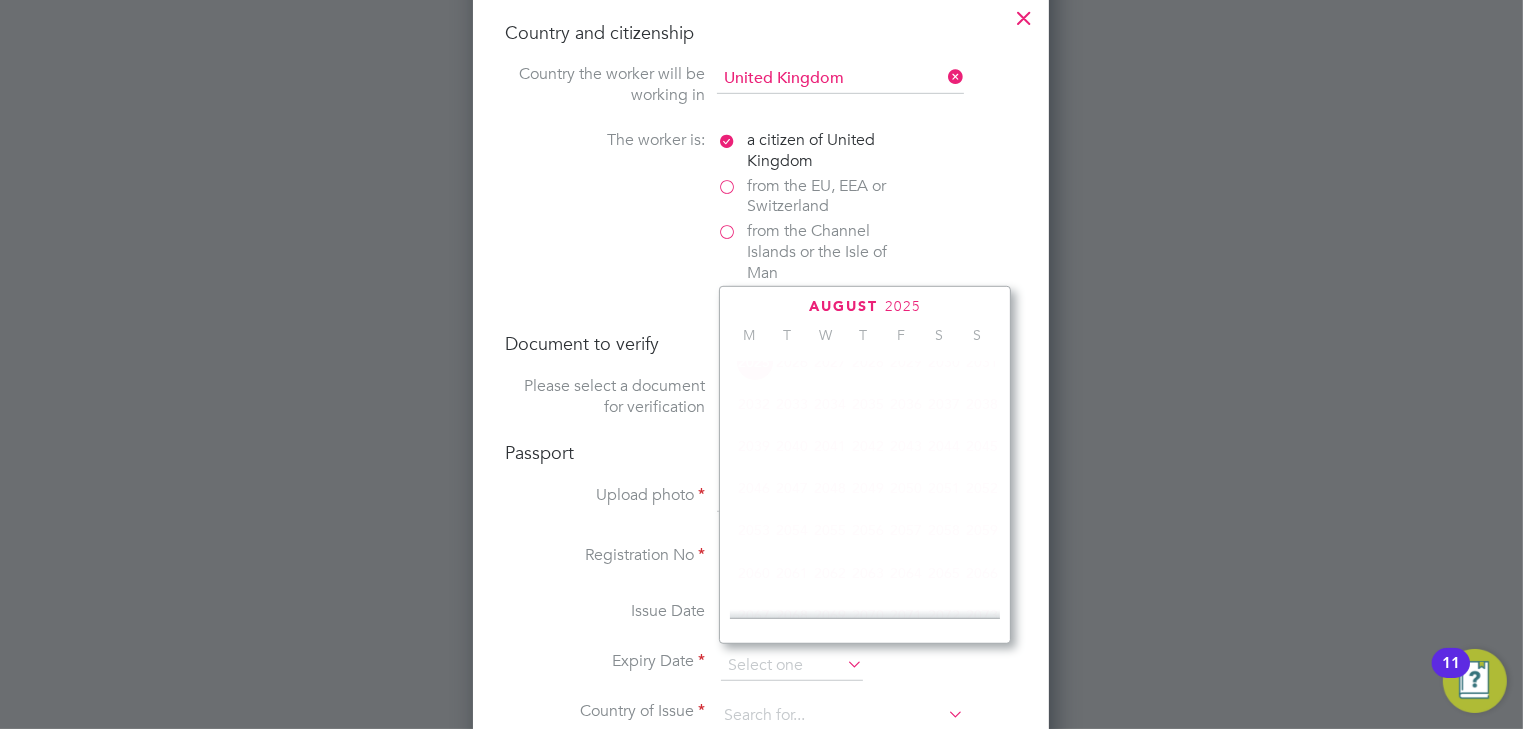 scroll, scrollTop: 535, scrollLeft: 0, axis: vertical 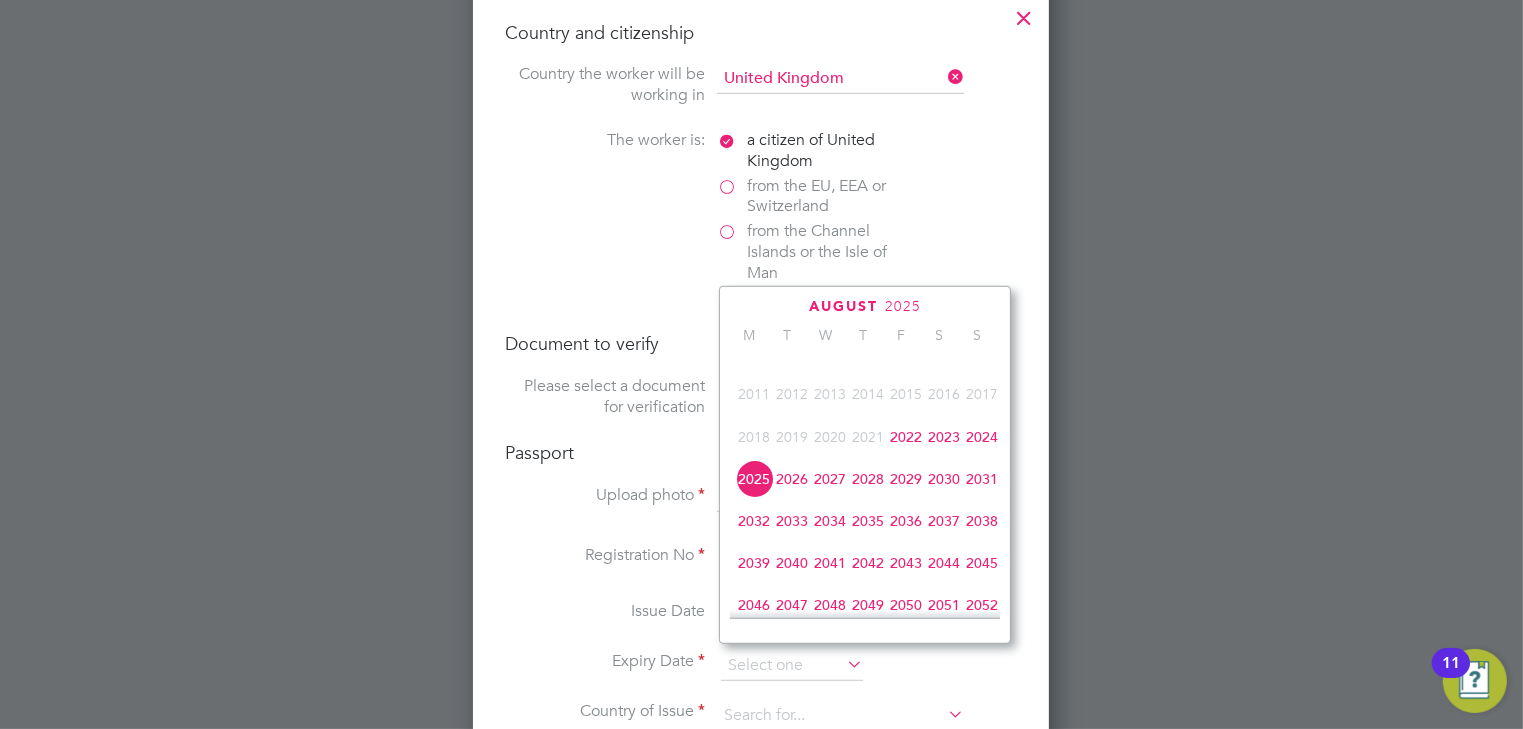 click on "2032" 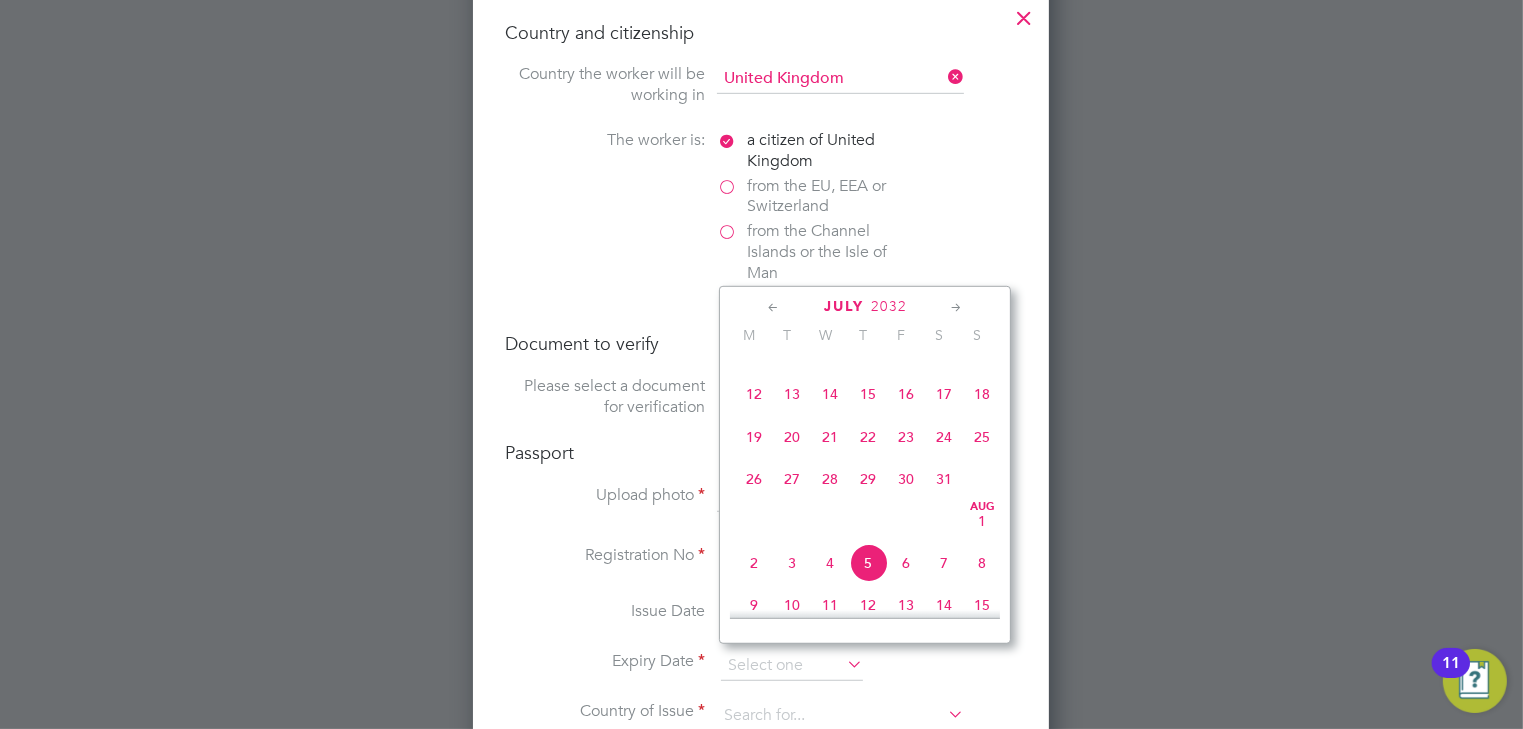 click 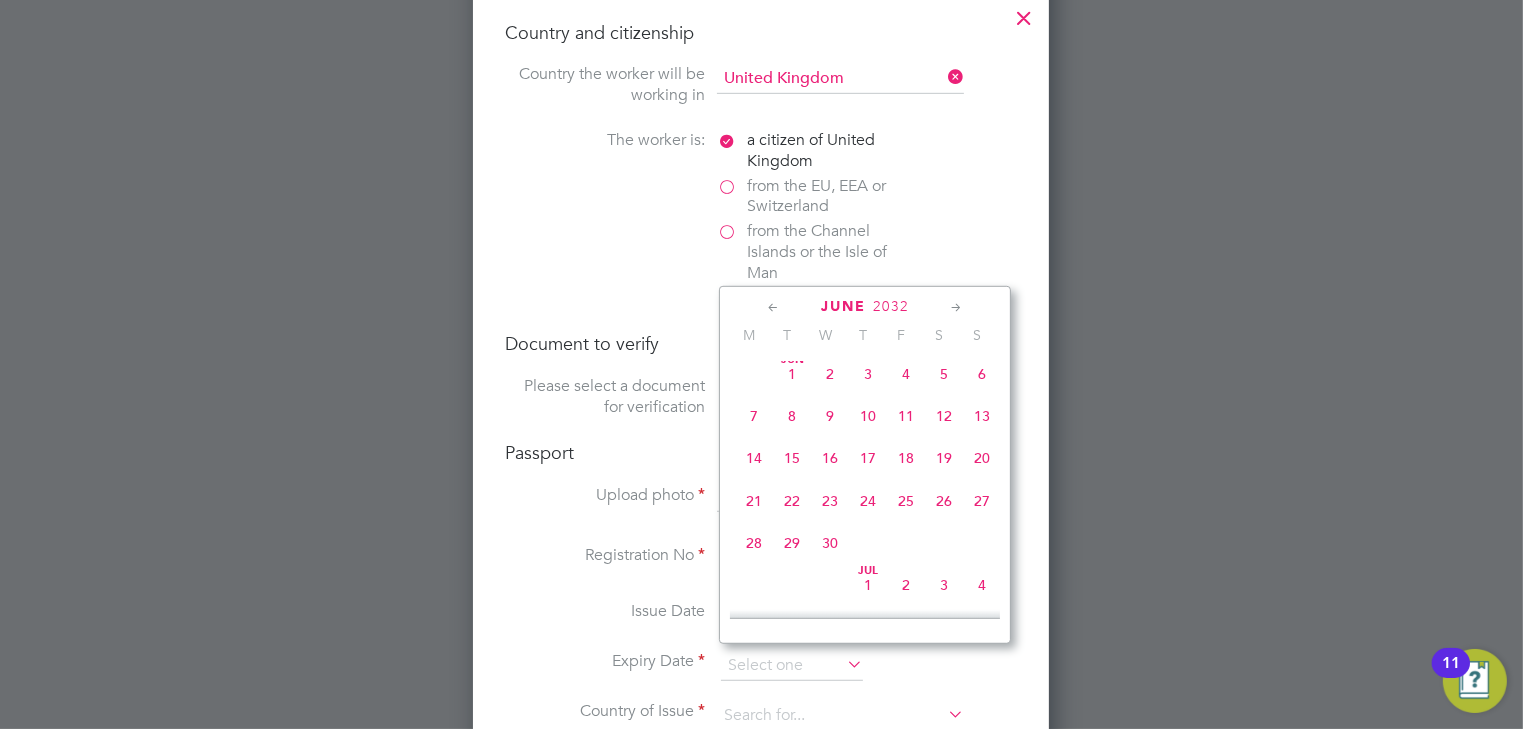 click 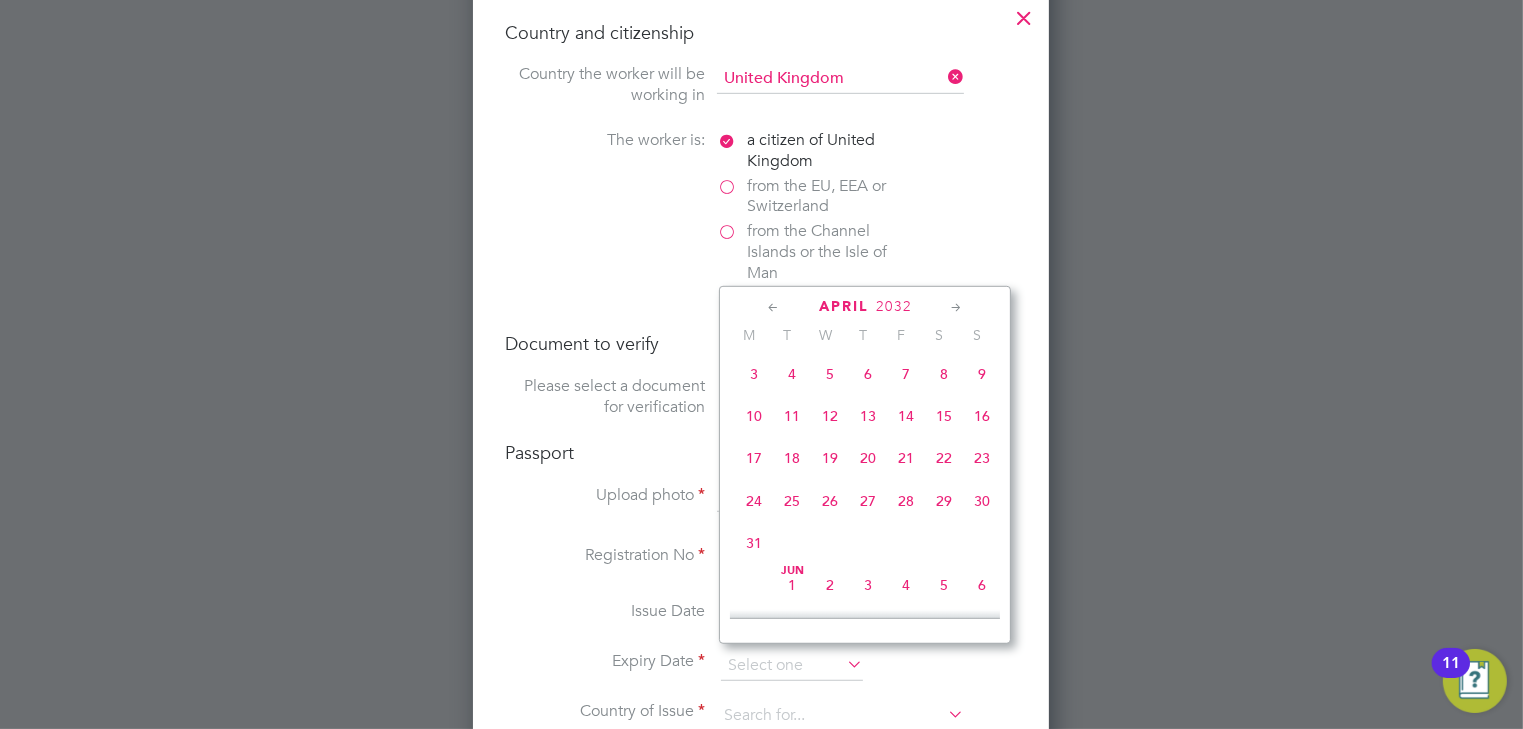 scroll, scrollTop: 0, scrollLeft: 0, axis: both 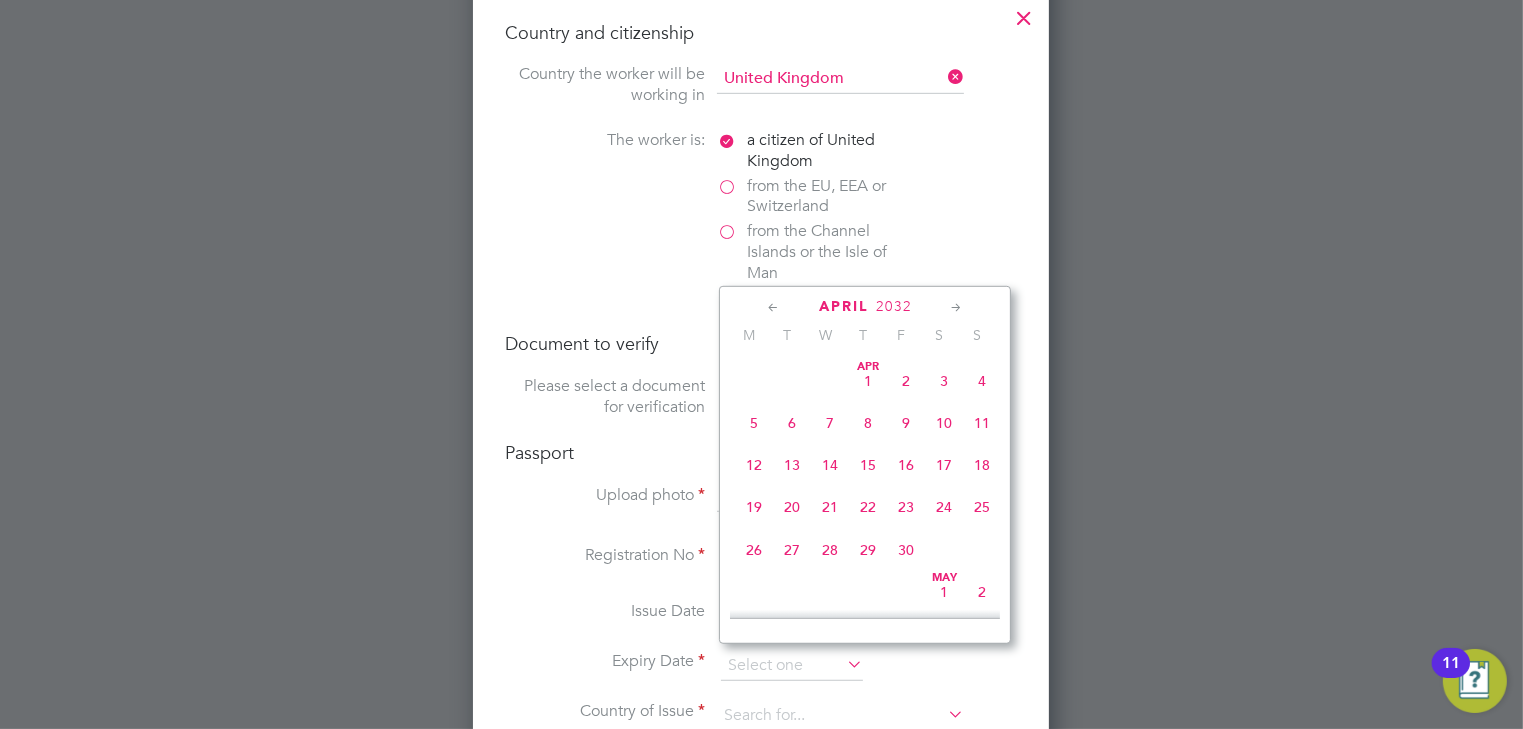 click 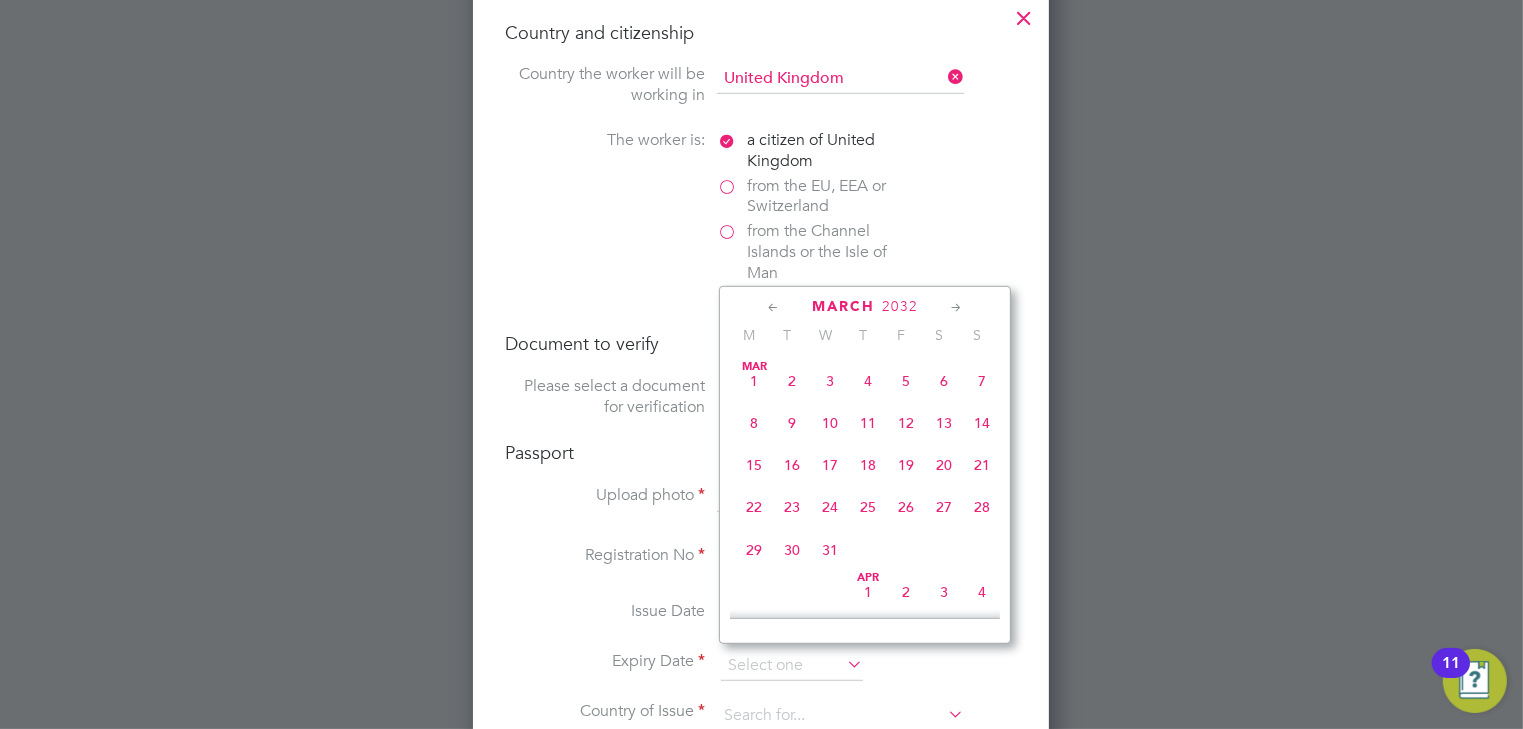 click 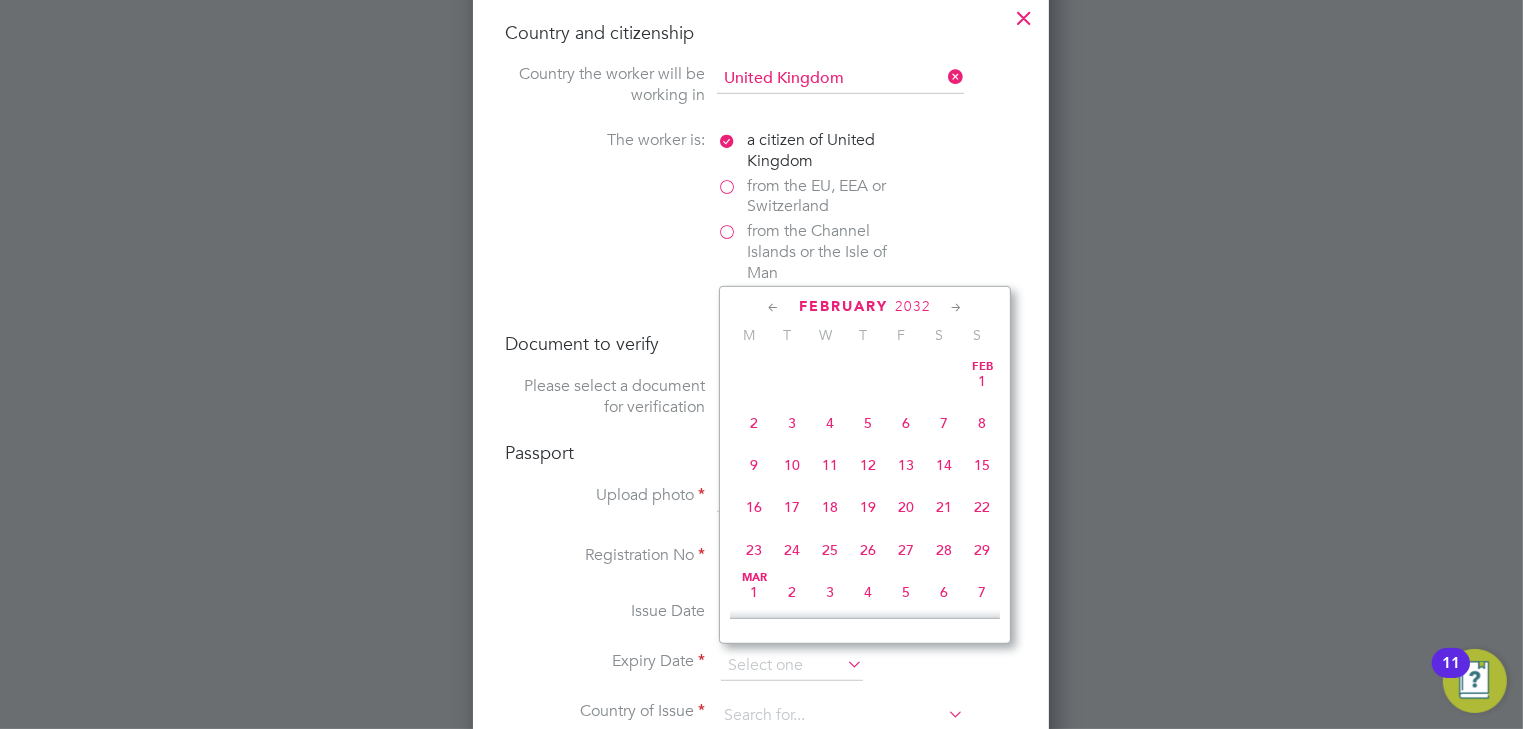 click on "[DATE]" 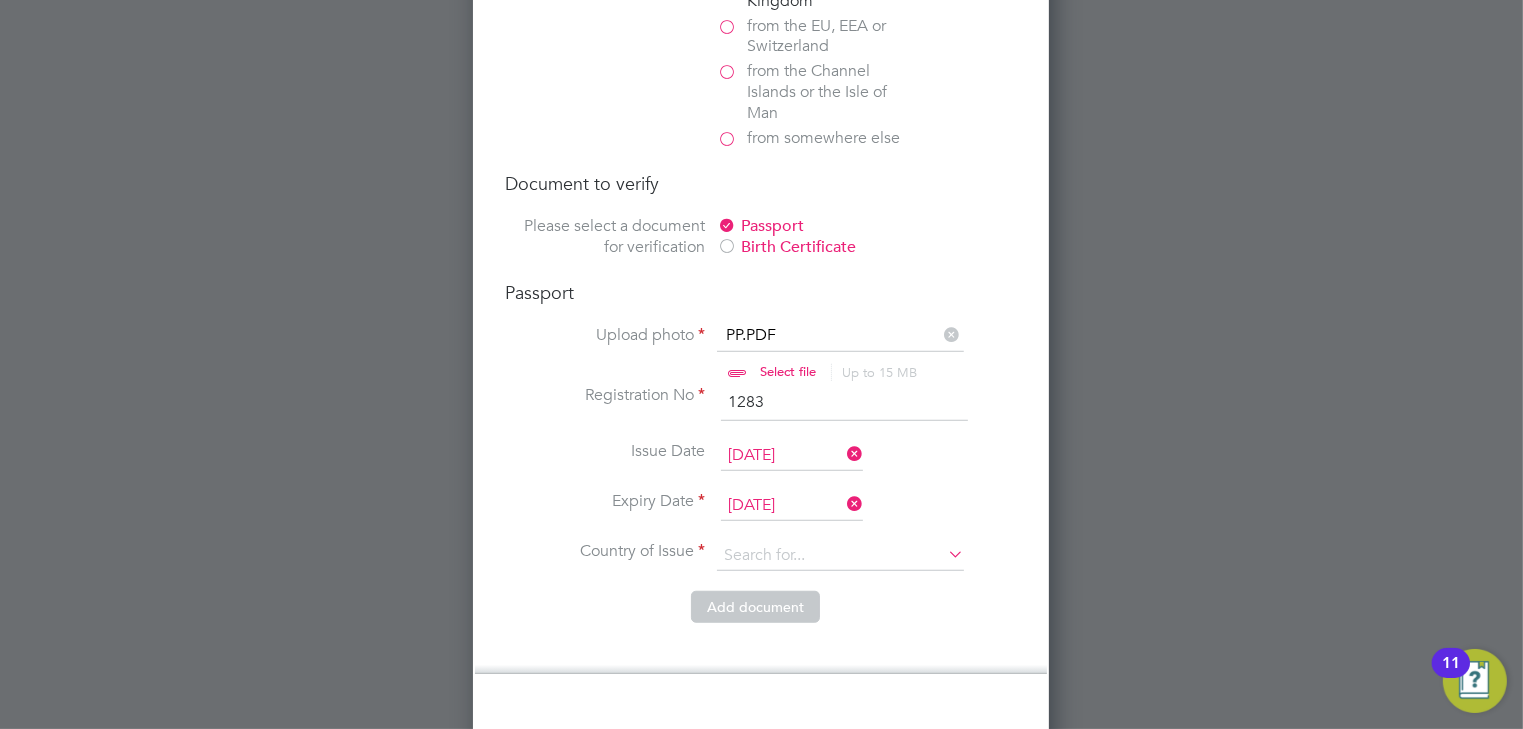 scroll, scrollTop: 1440, scrollLeft: 0, axis: vertical 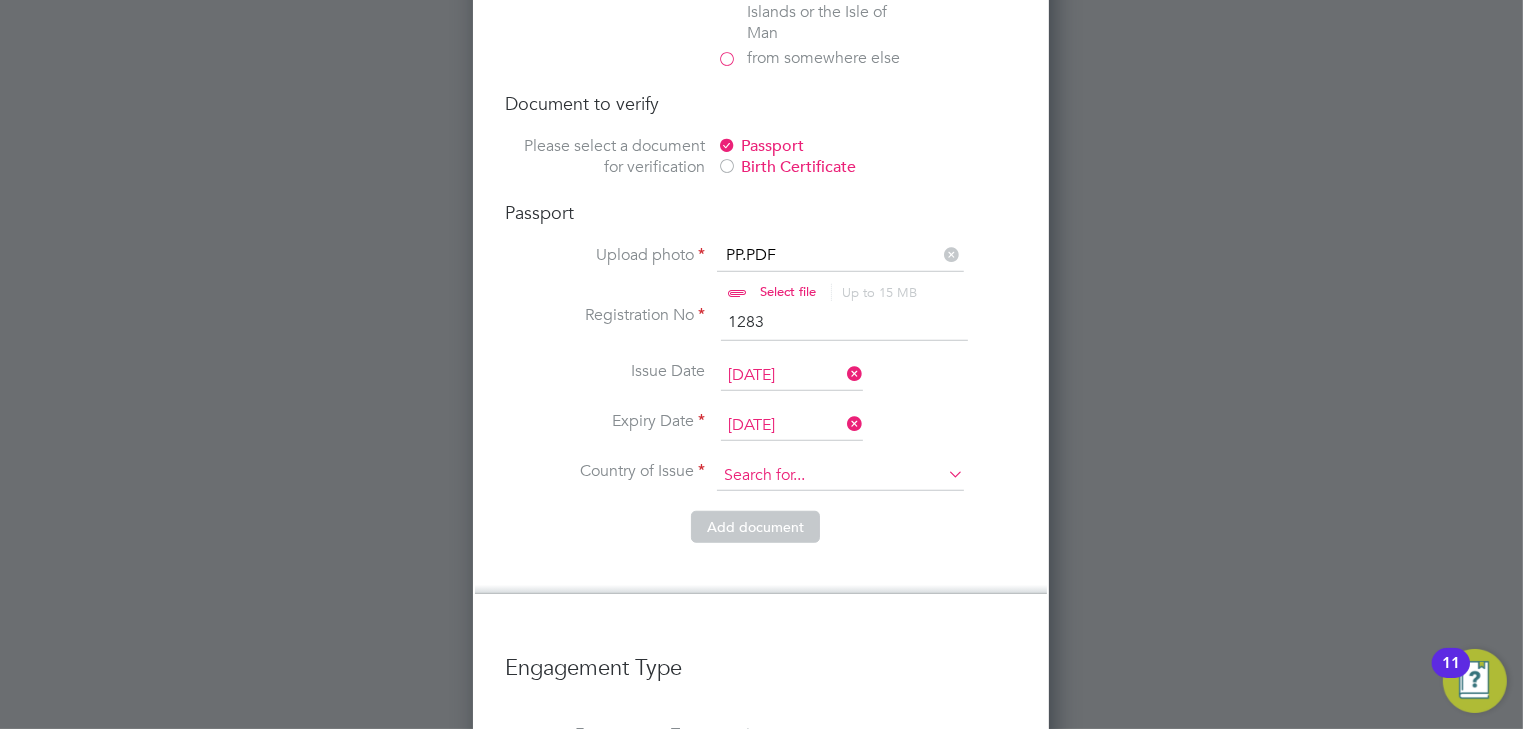 click at bounding box center [840, 476] 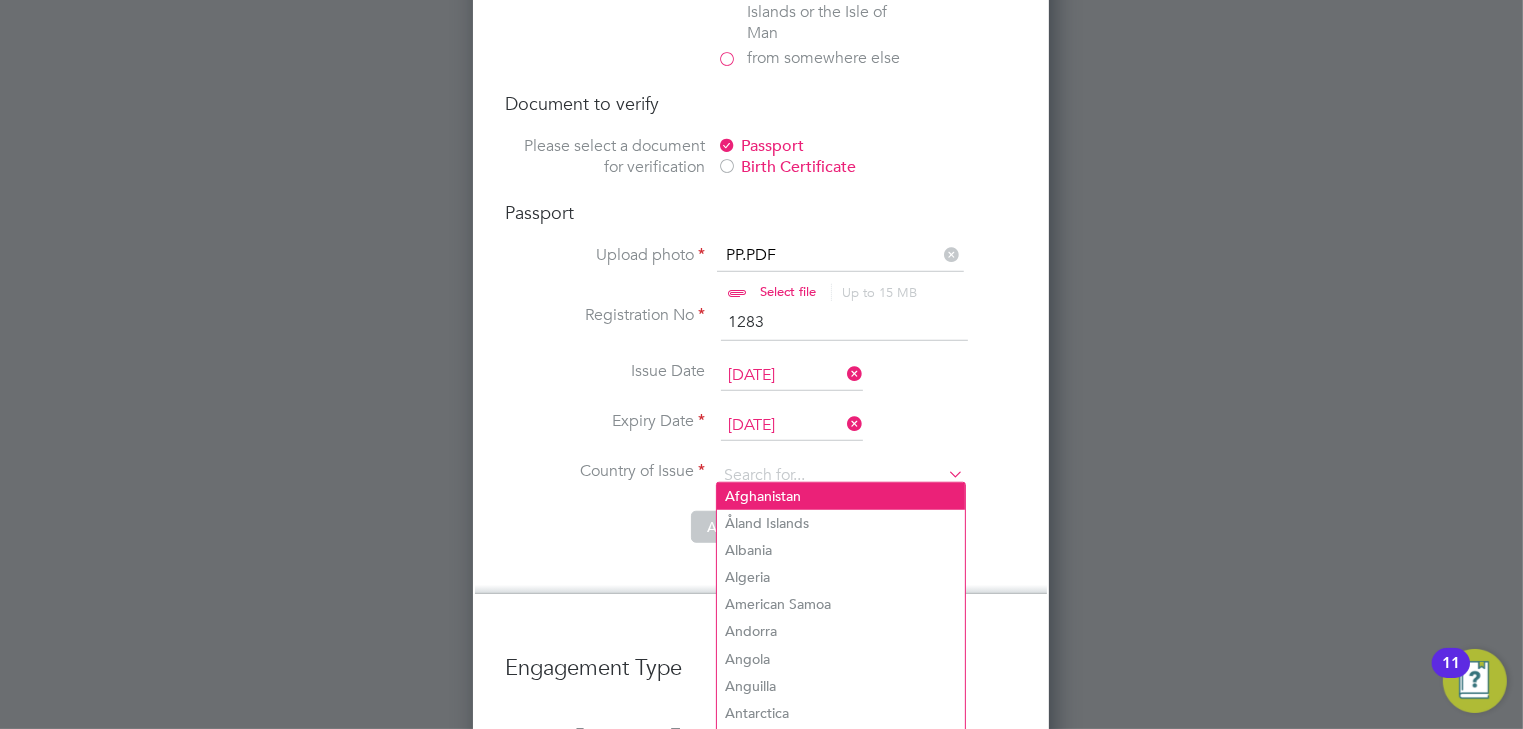 type on "United Kingdom" 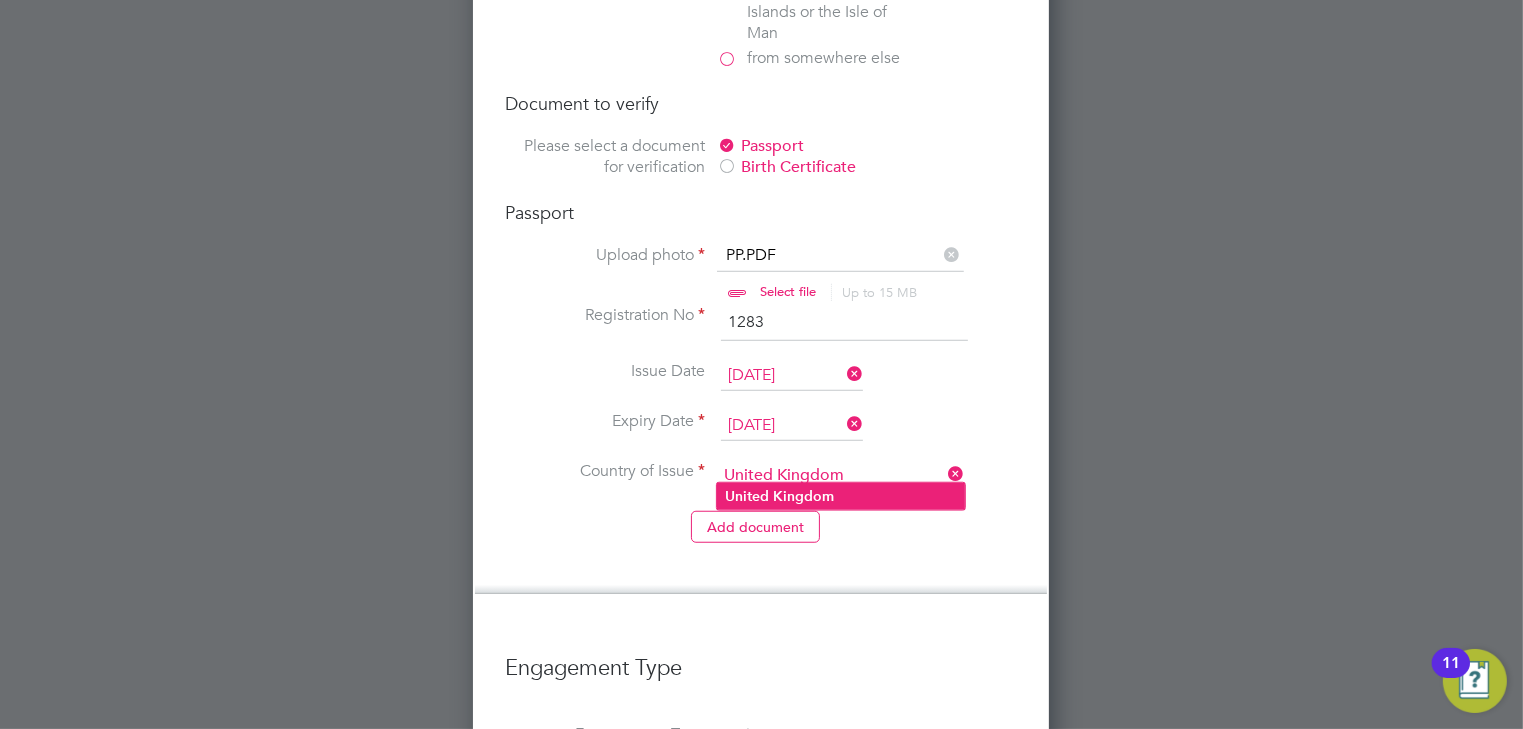 click on "United   [COUNTRY]" 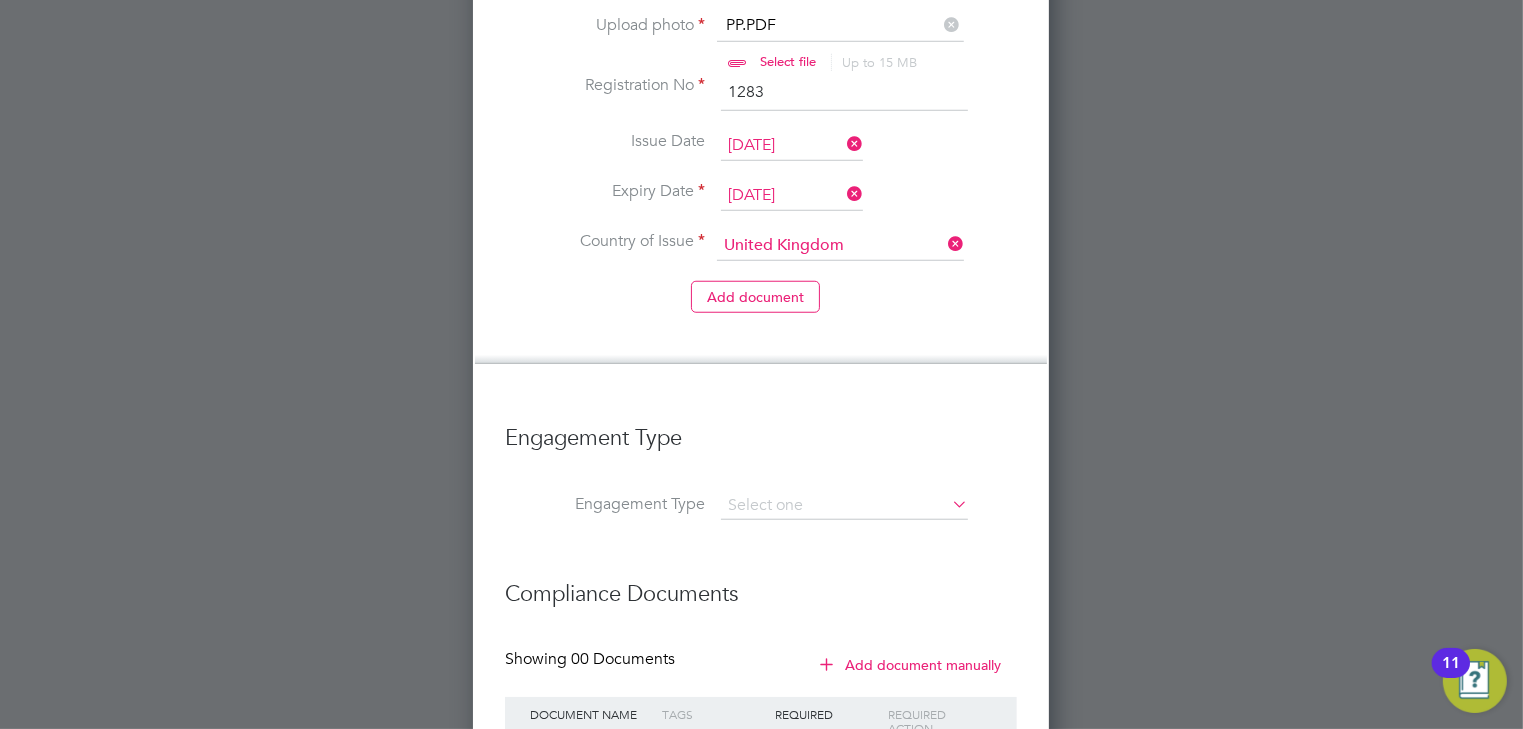 scroll, scrollTop: 1680, scrollLeft: 0, axis: vertical 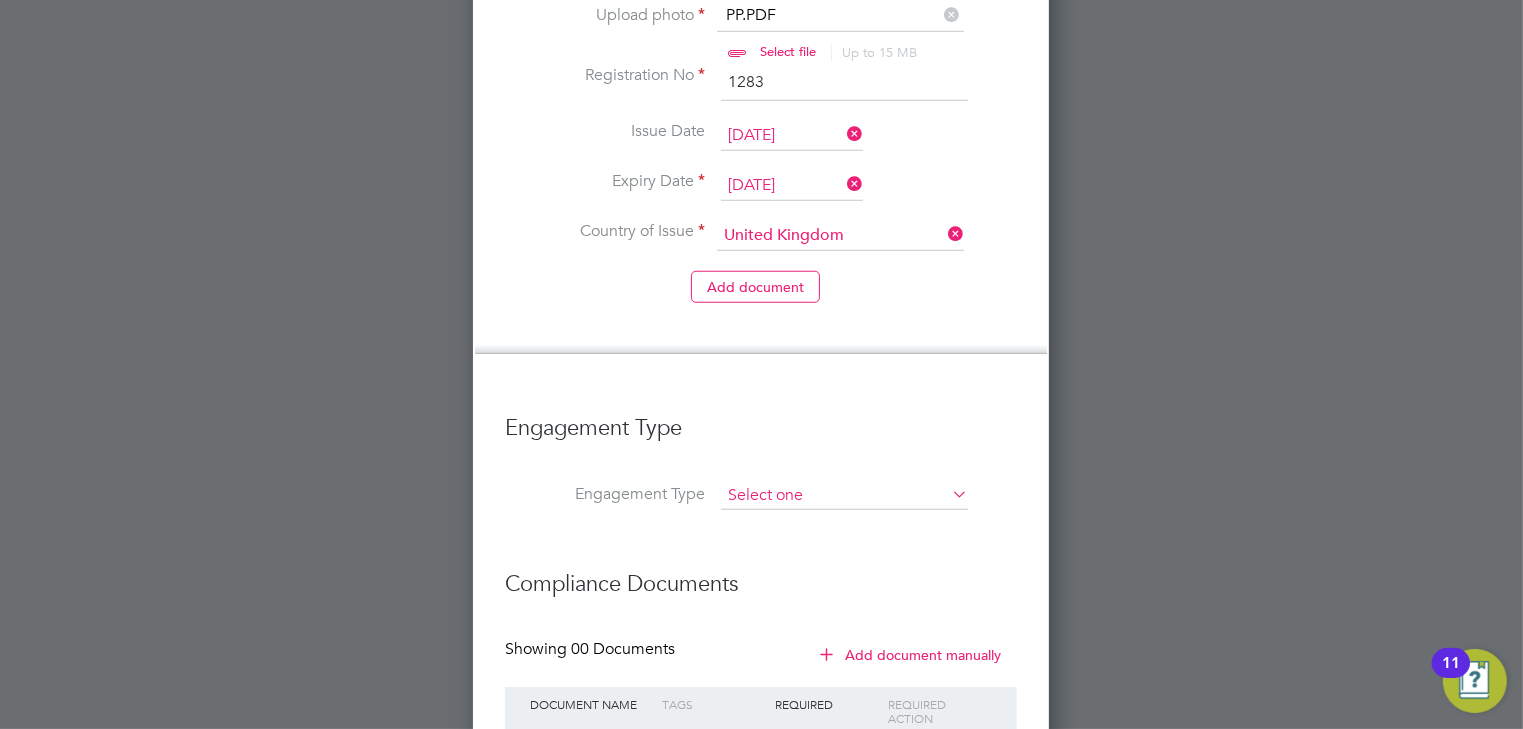 click at bounding box center (844, 496) 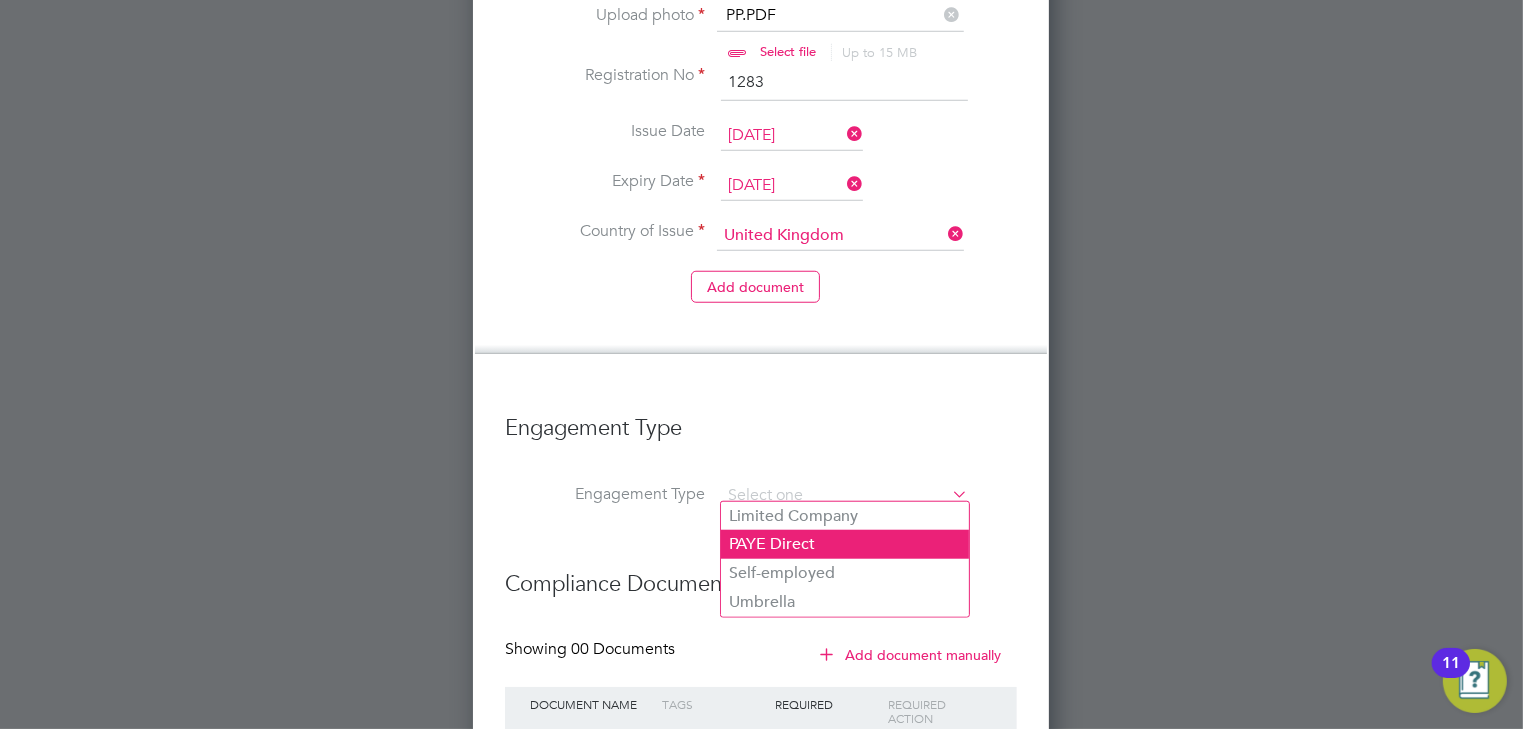click on "PAYE Direct" 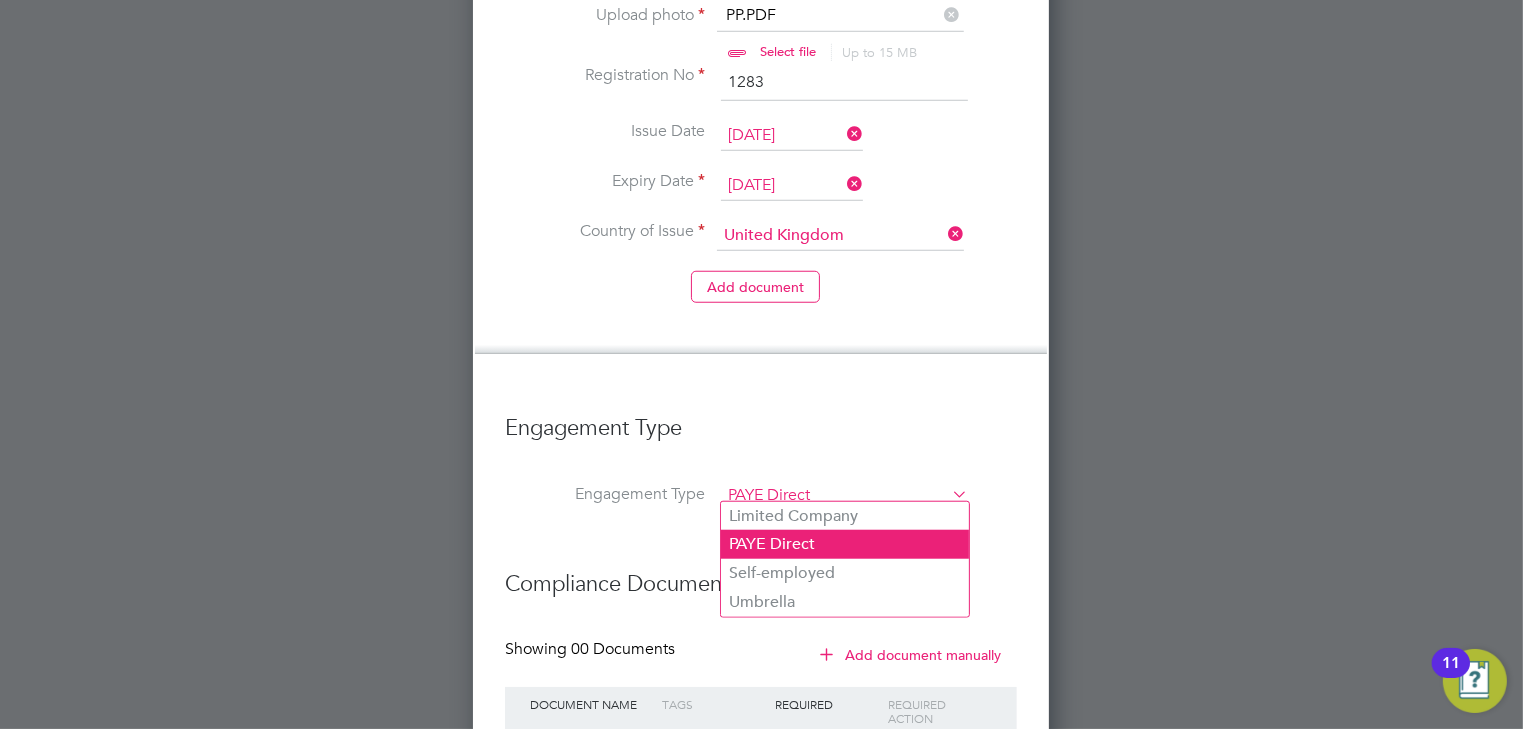 scroll, scrollTop: 9, scrollLeft: 9, axis: both 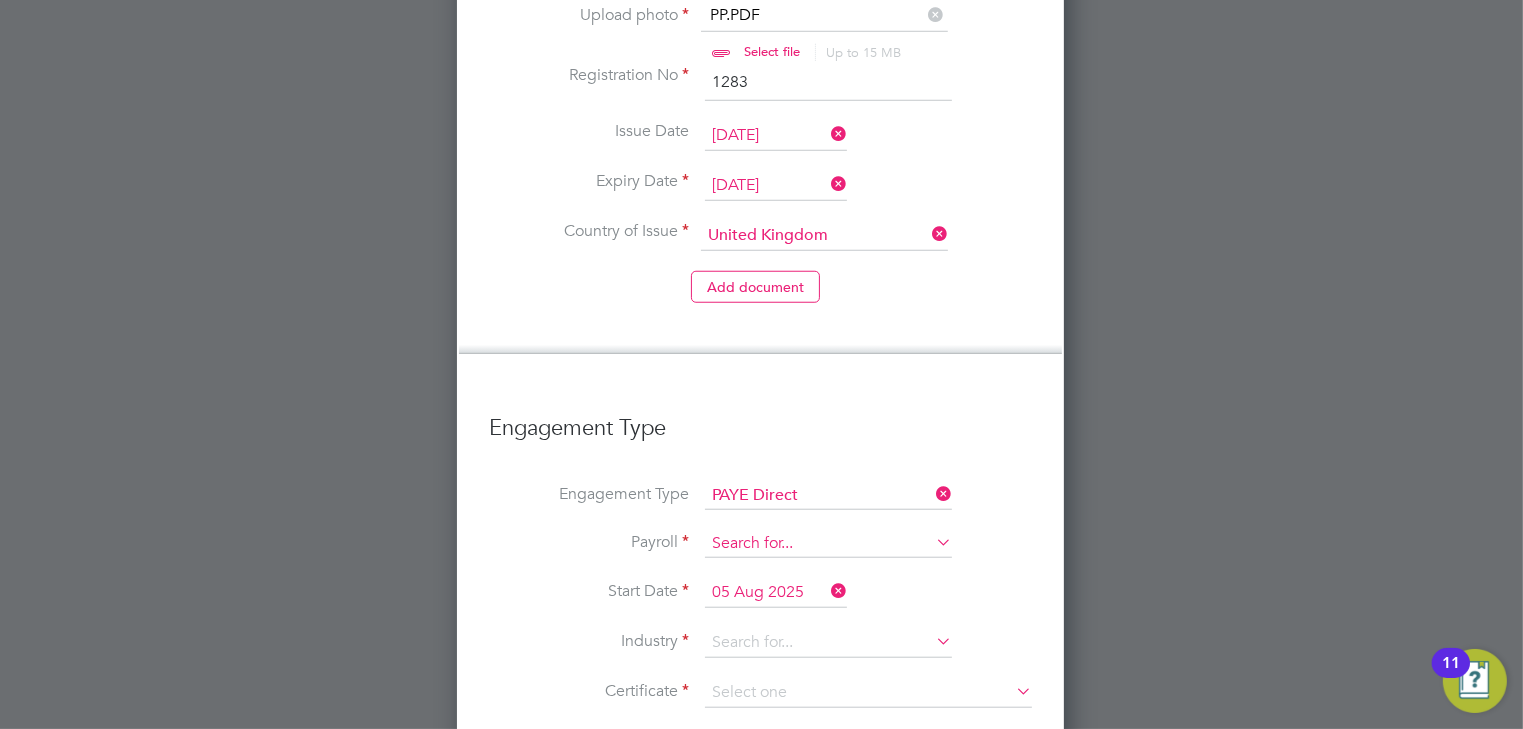click at bounding box center (828, 544) 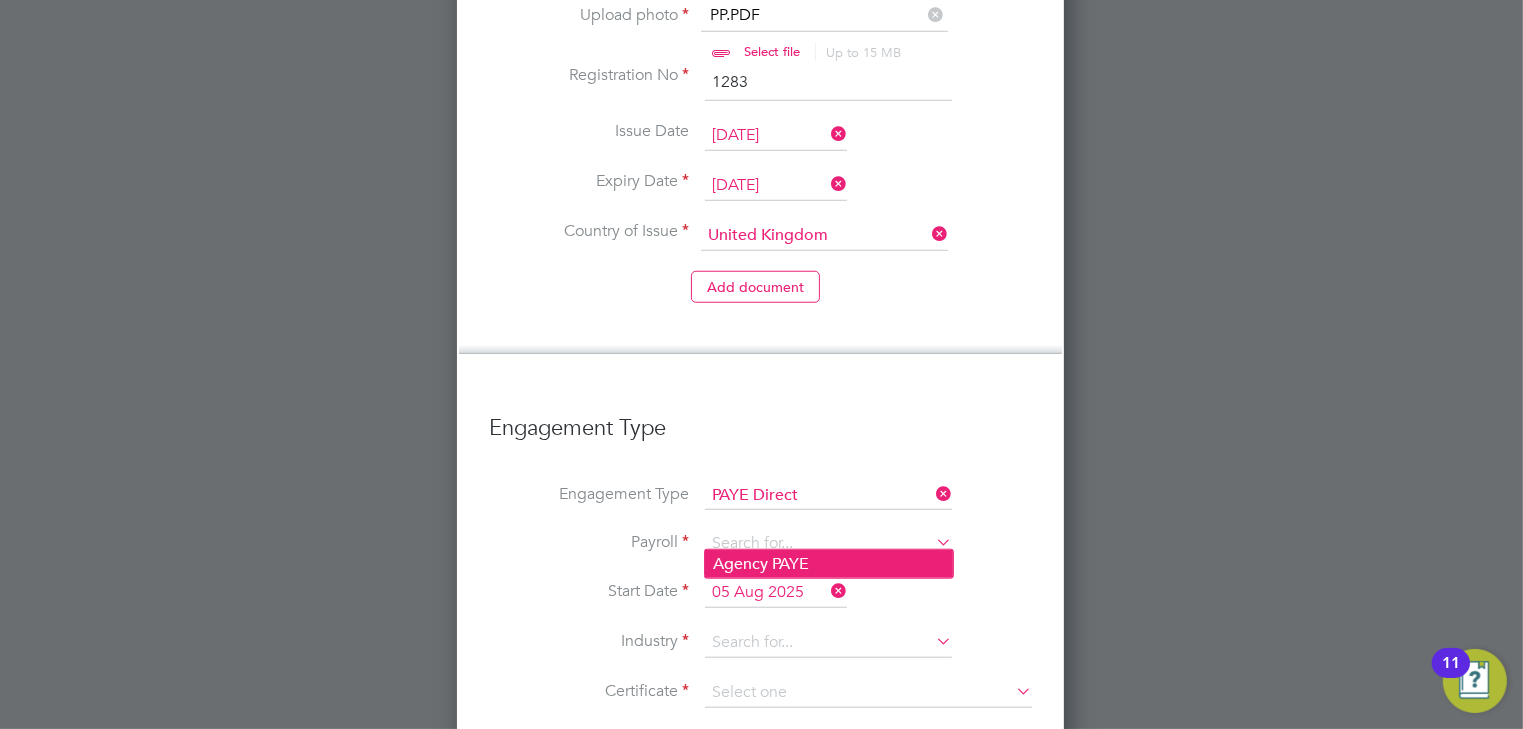 click on "Agency PAYE" 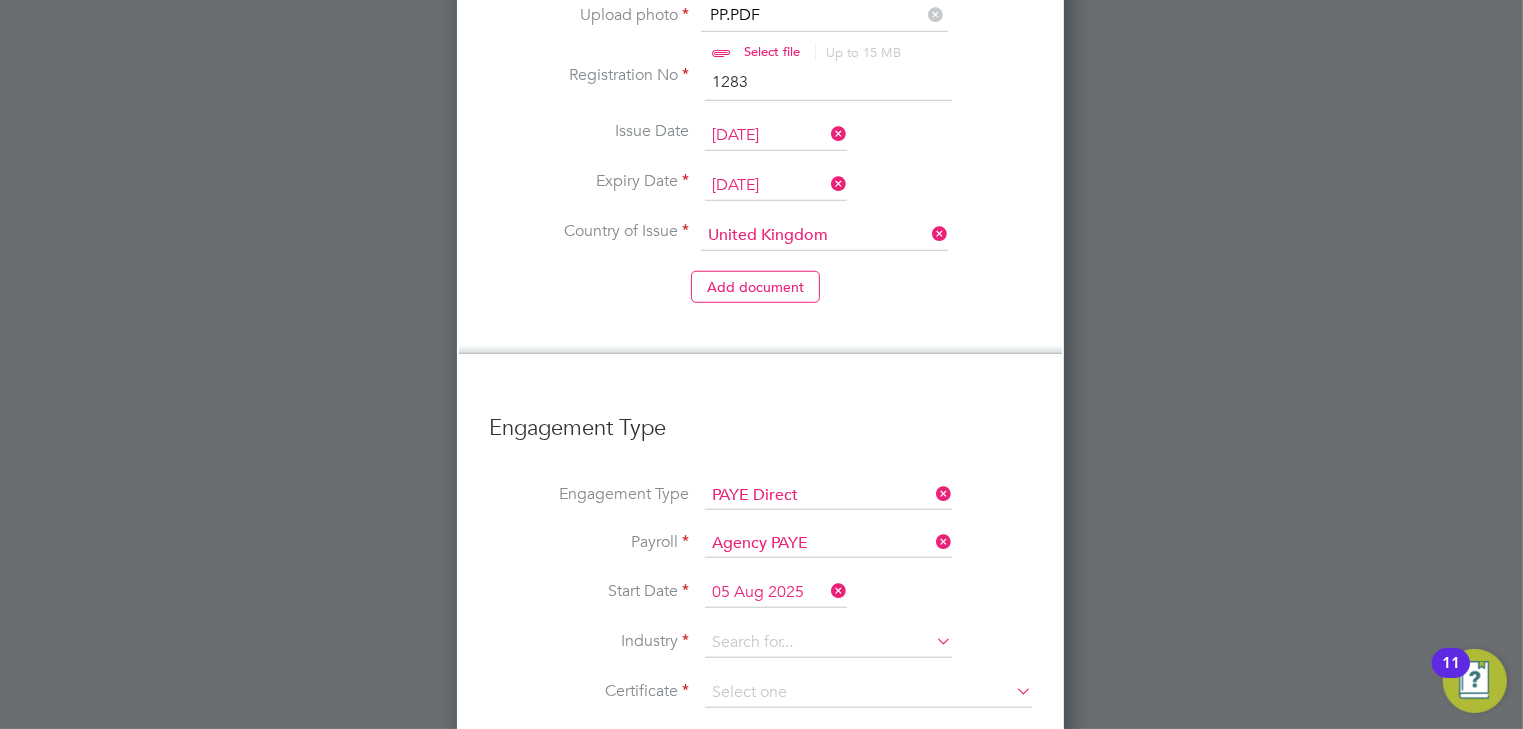 click on "05 Aug 2025" at bounding box center [776, 593] 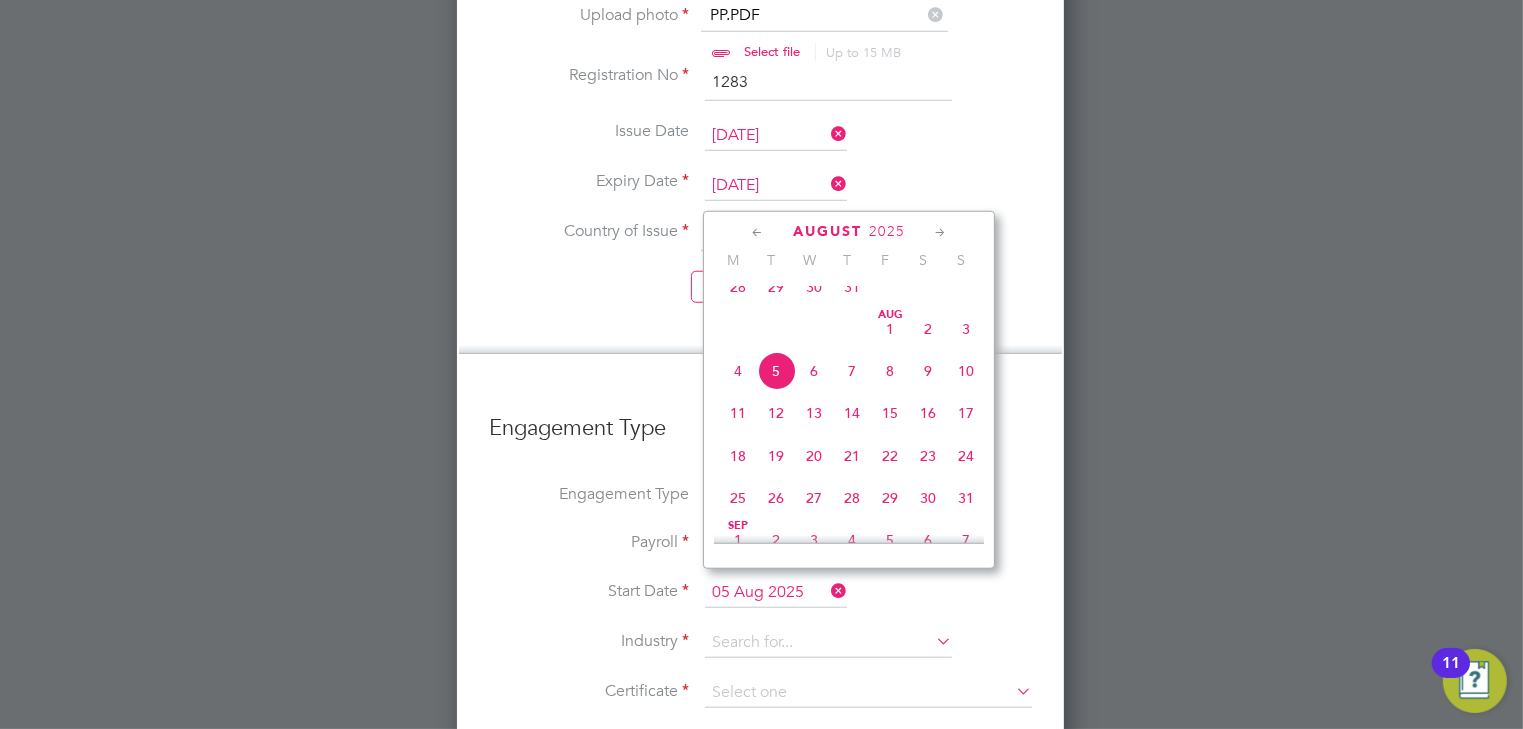 click on "6" 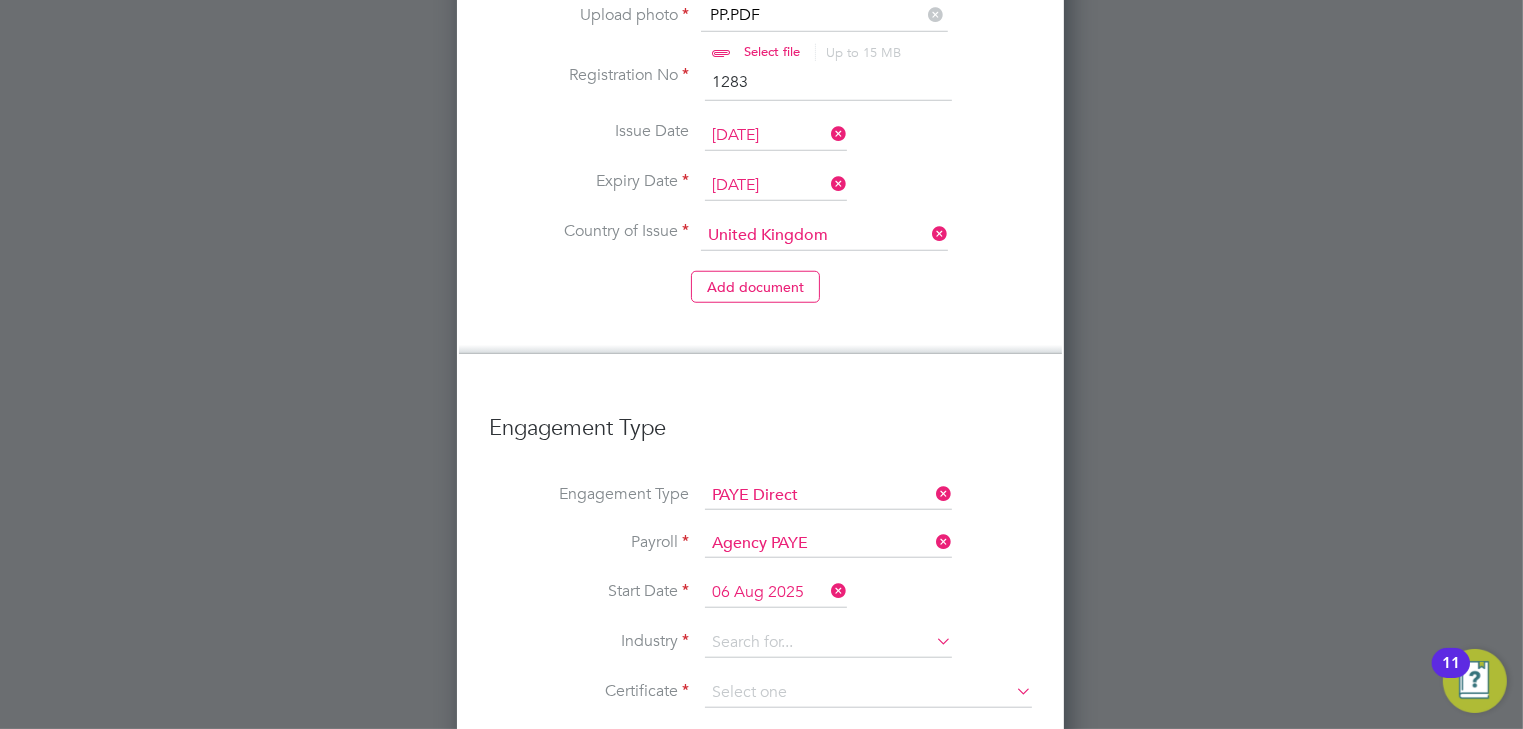 scroll, scrollTop: 1760, scrollLeft: 0, axis: vertical 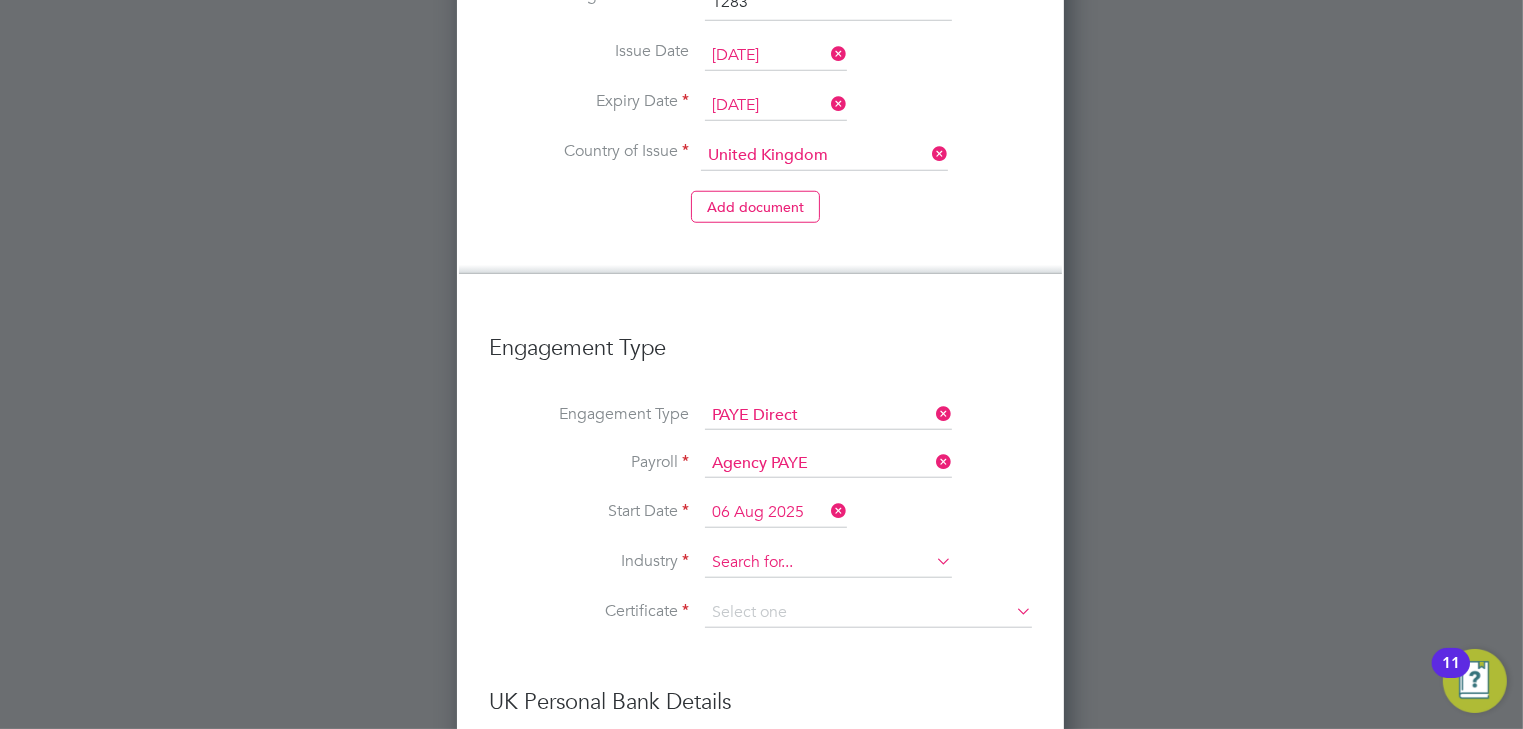 click at bounding box center [828, 563] 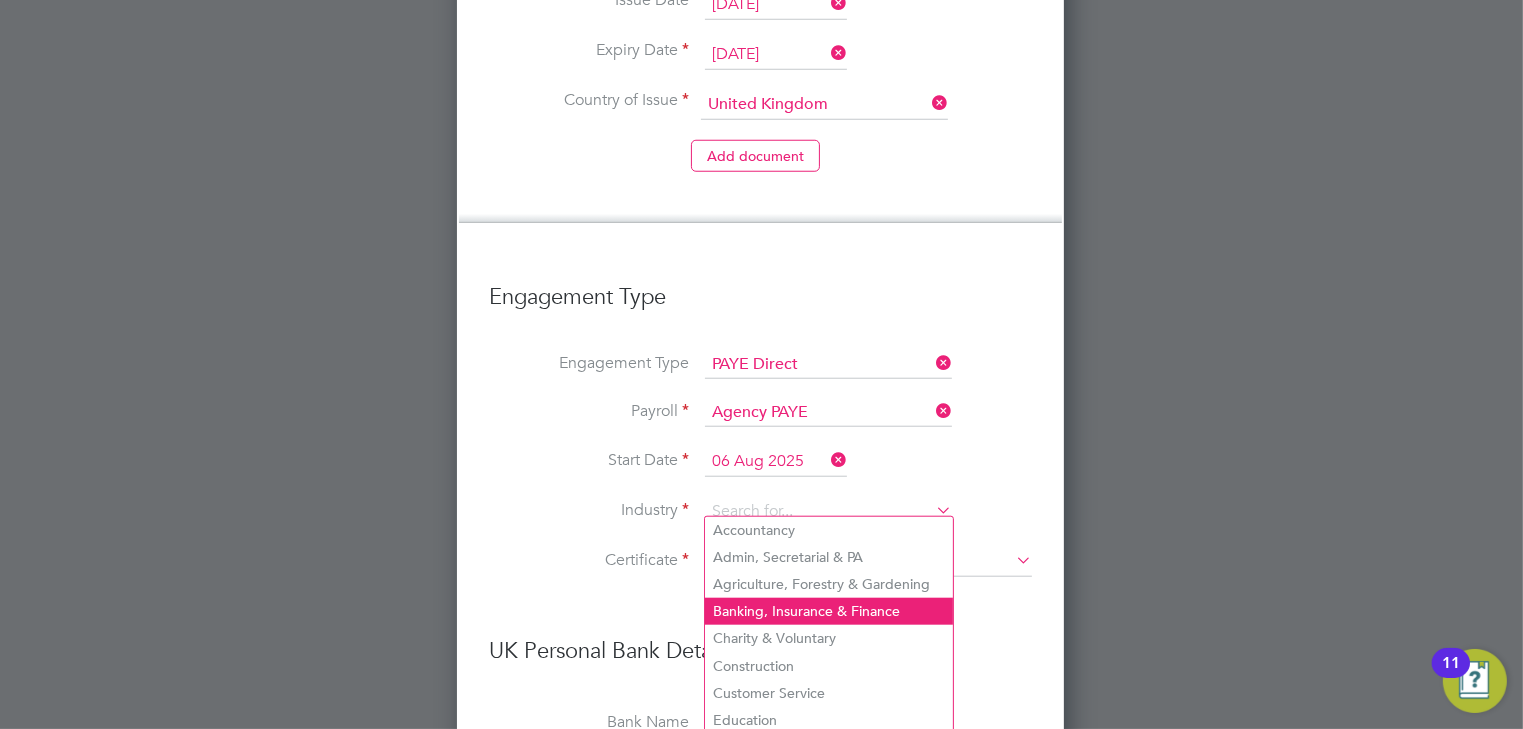 scroll, scrollTop: 1840, scrollLeft: 0, axis: vertical 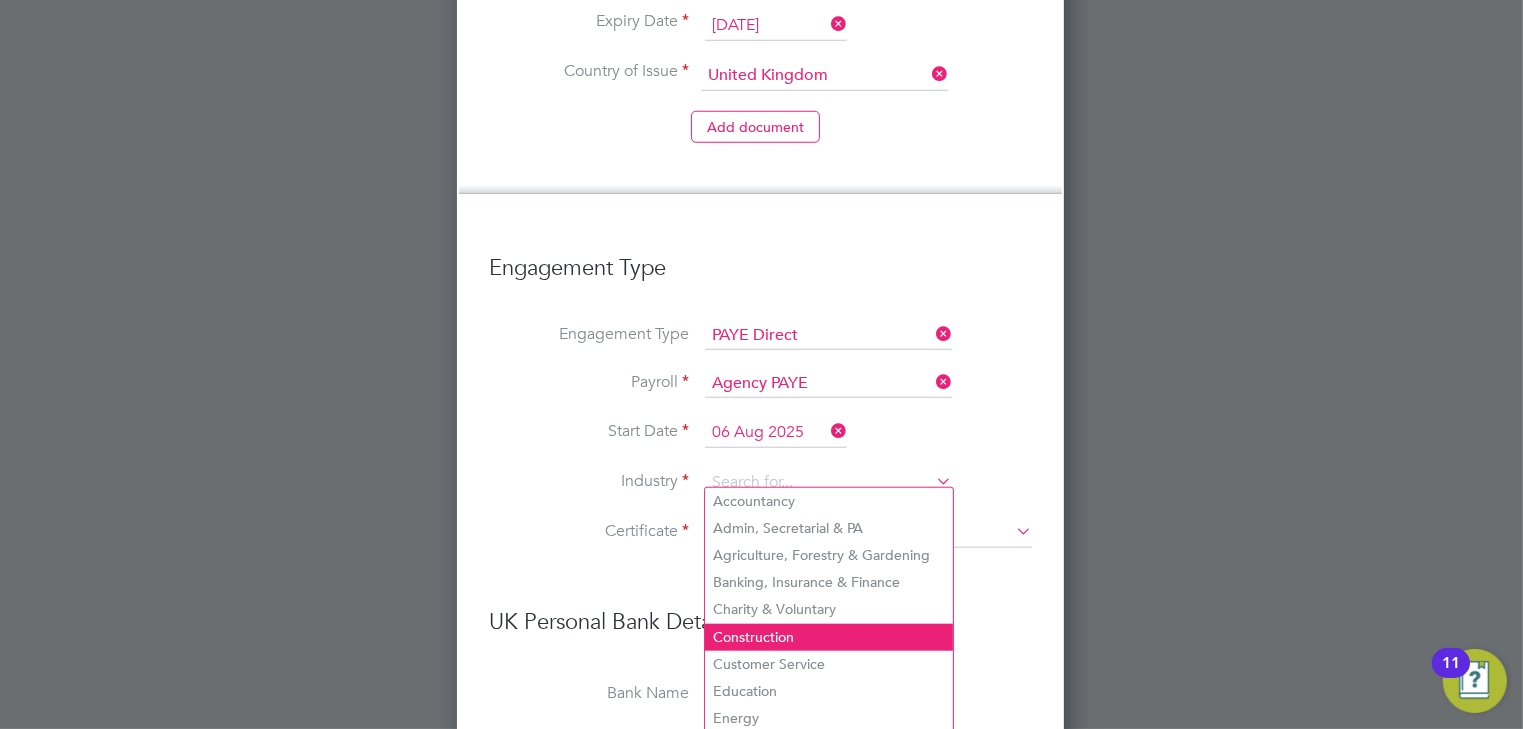 click on "Construction" 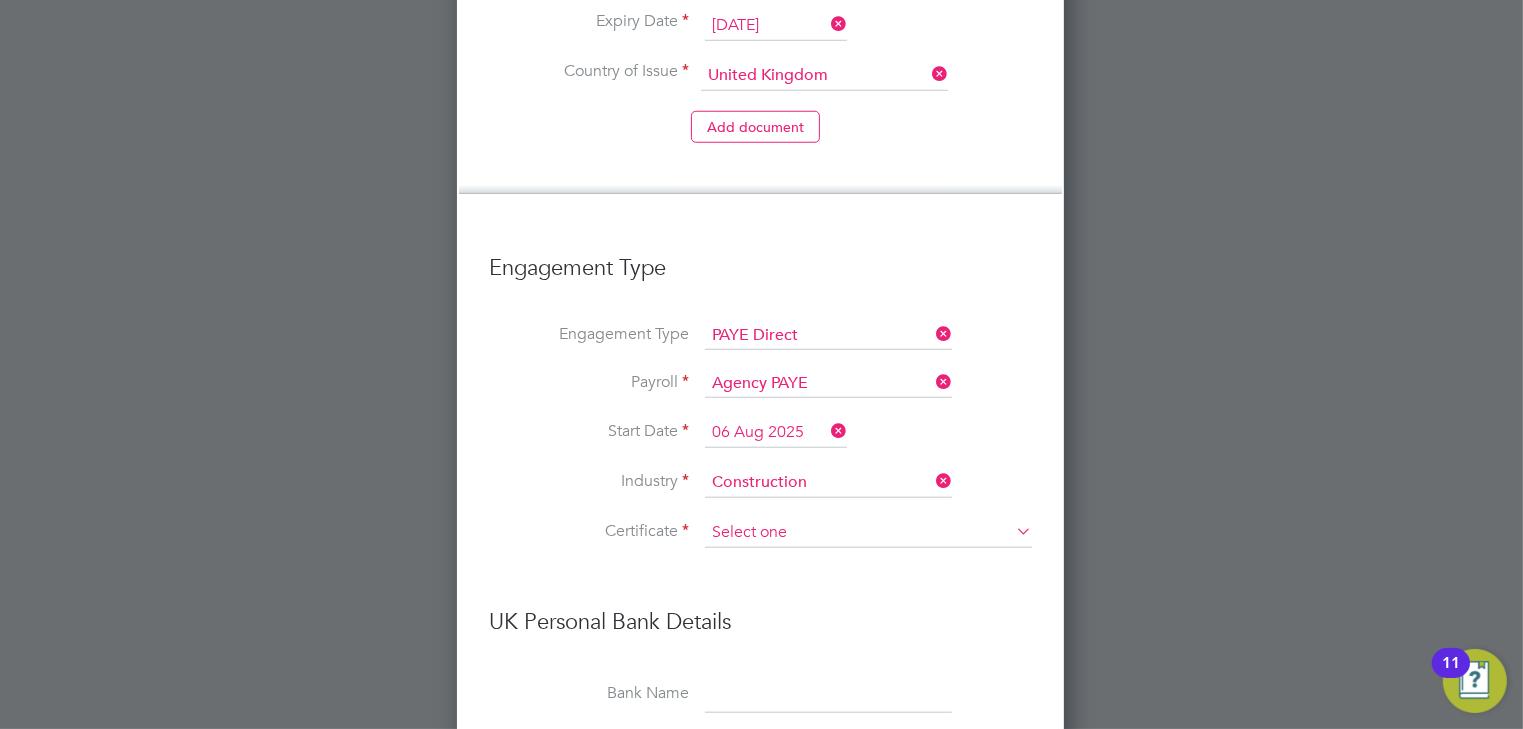 click at bounding box center (868, 533) 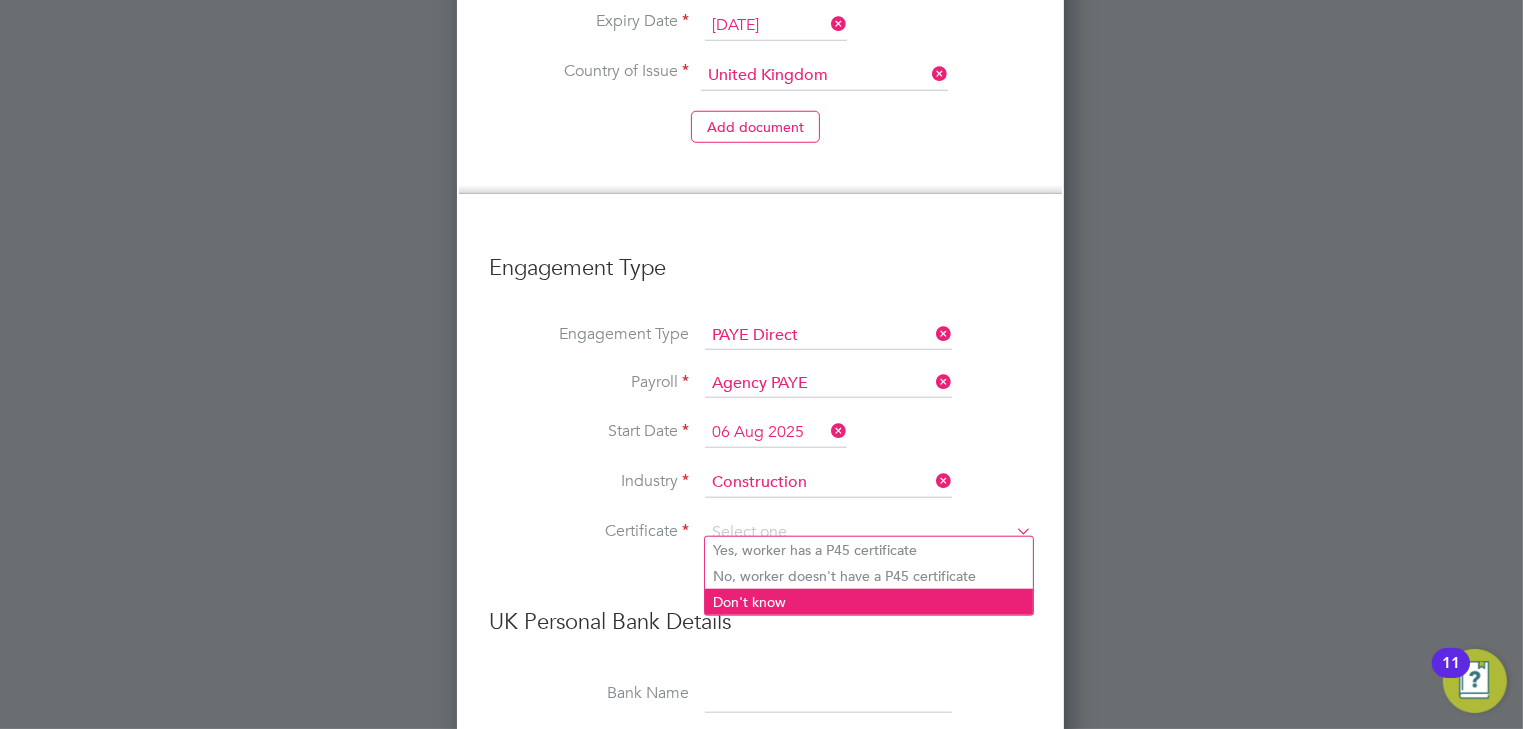 click on "Don't know" 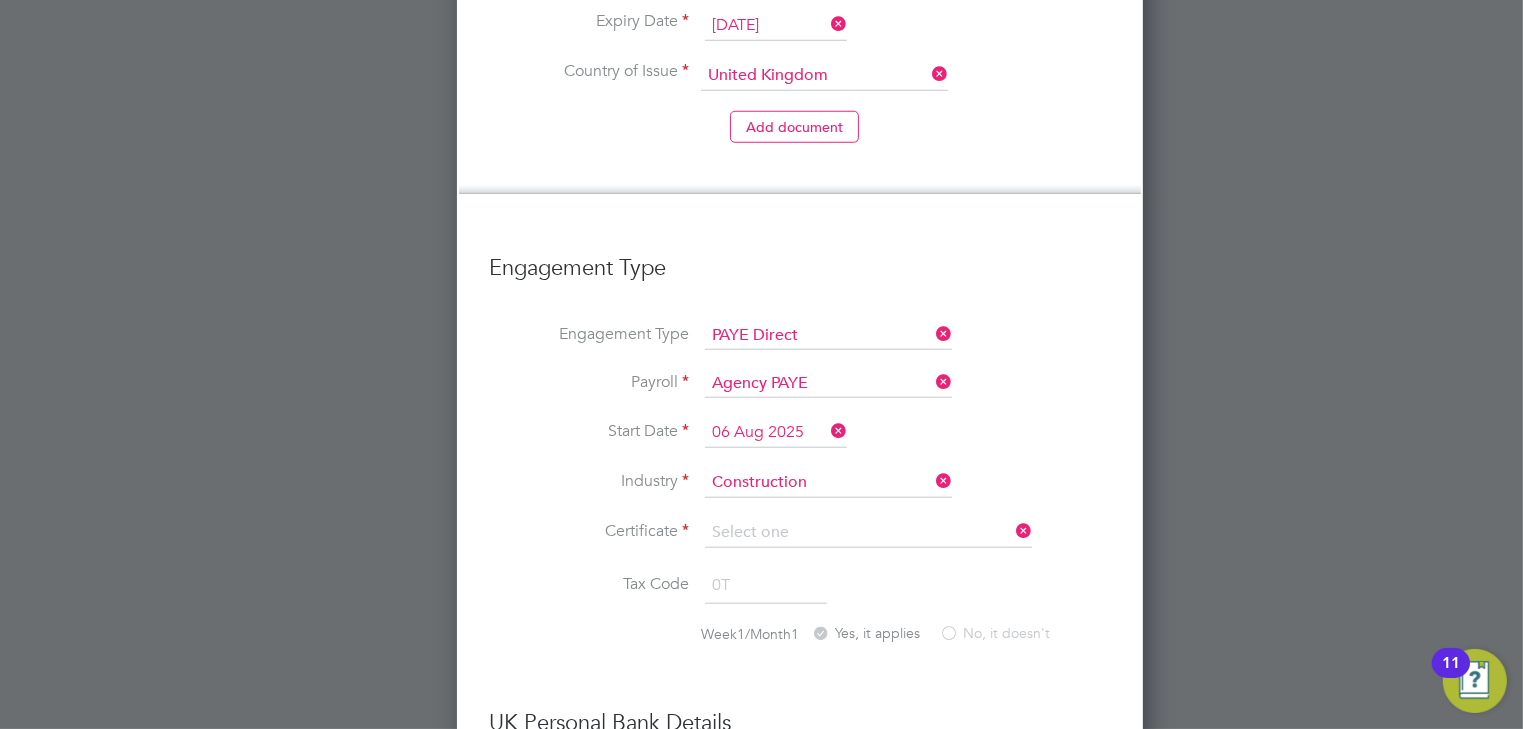 type on "Don't know" 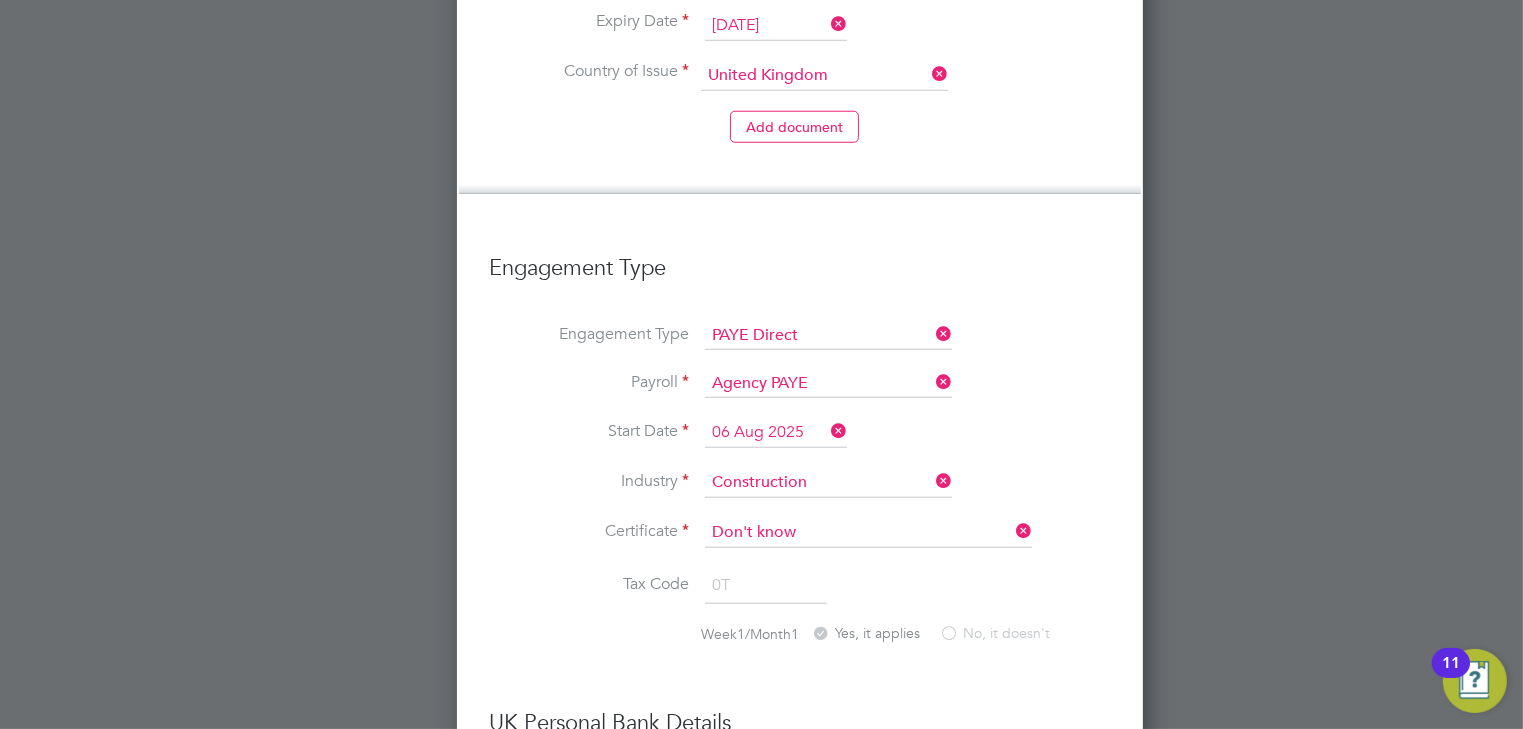 scroll, scrollTop: 10, scrollLeft: 9, axis: both 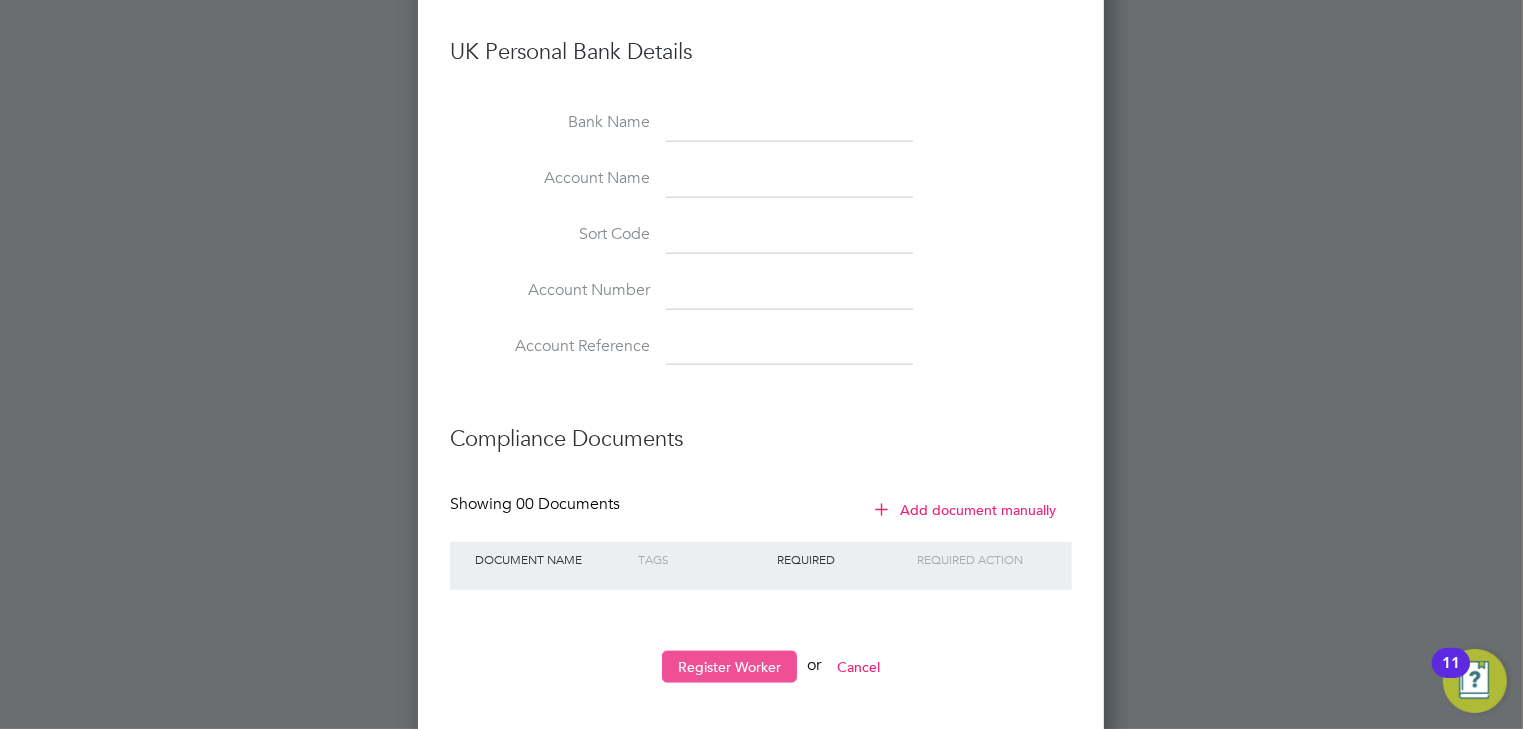 click on "Register Worker" at bounding box center [729, 667] 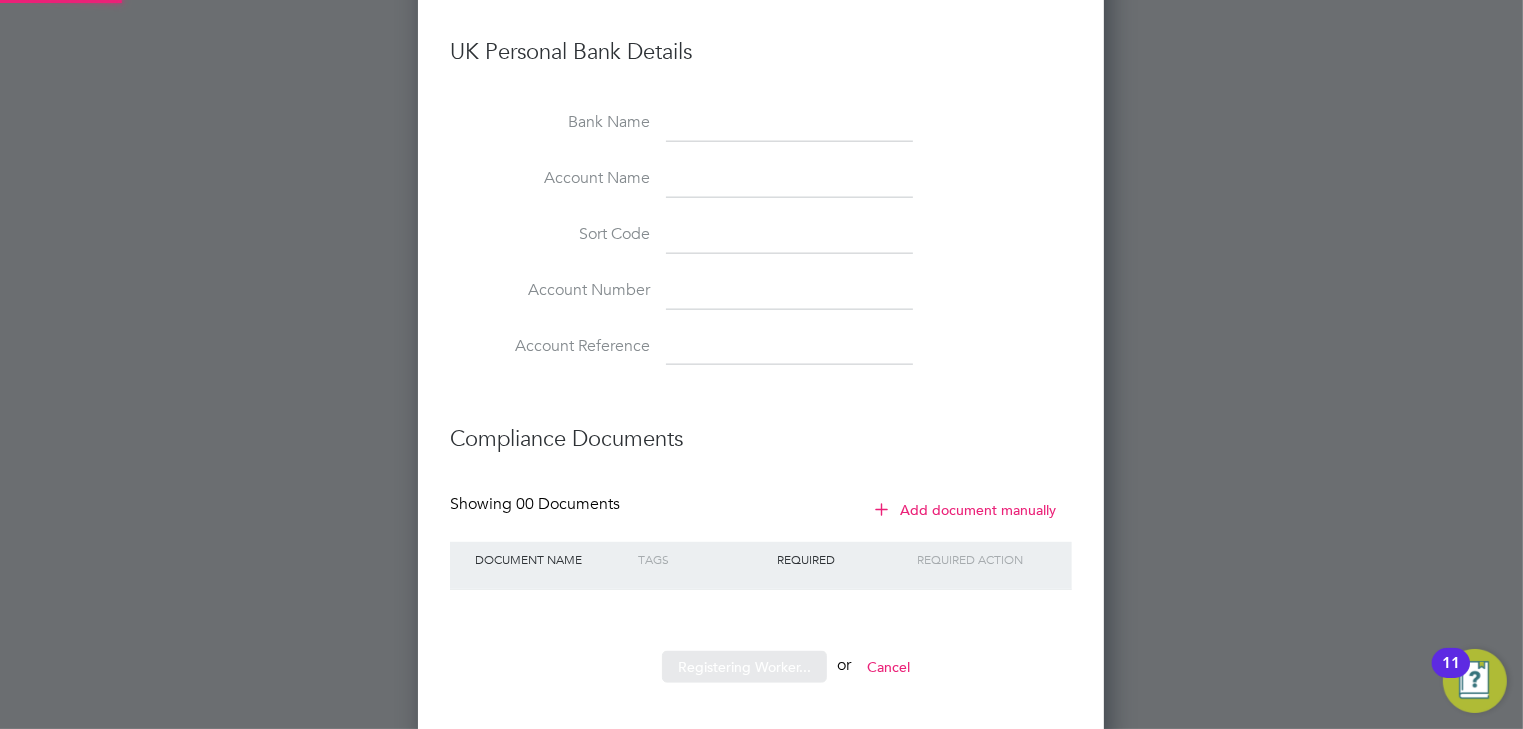 scroll, scrollTop: 0, scrollLeft: 0, axis: both 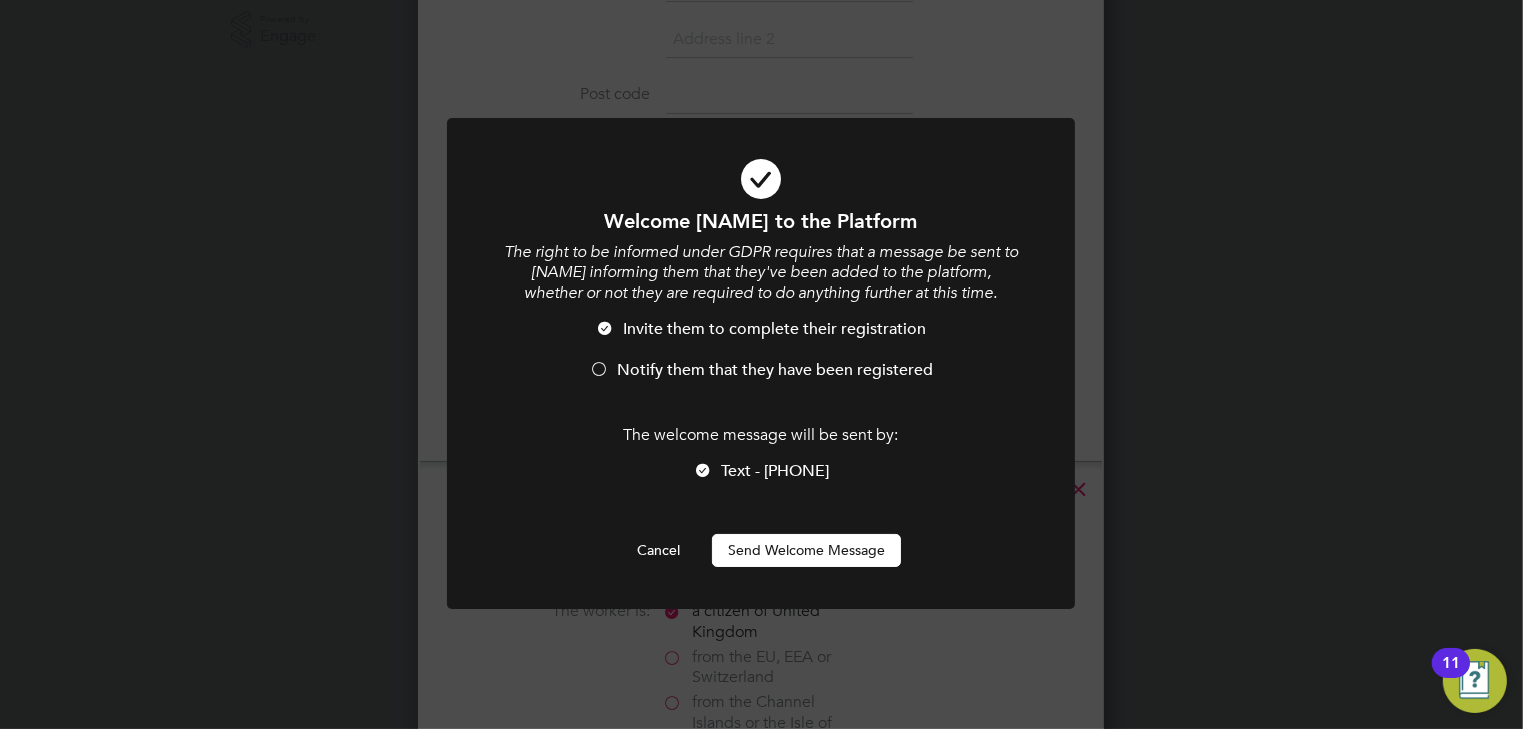click at bounding box center (599, 371) 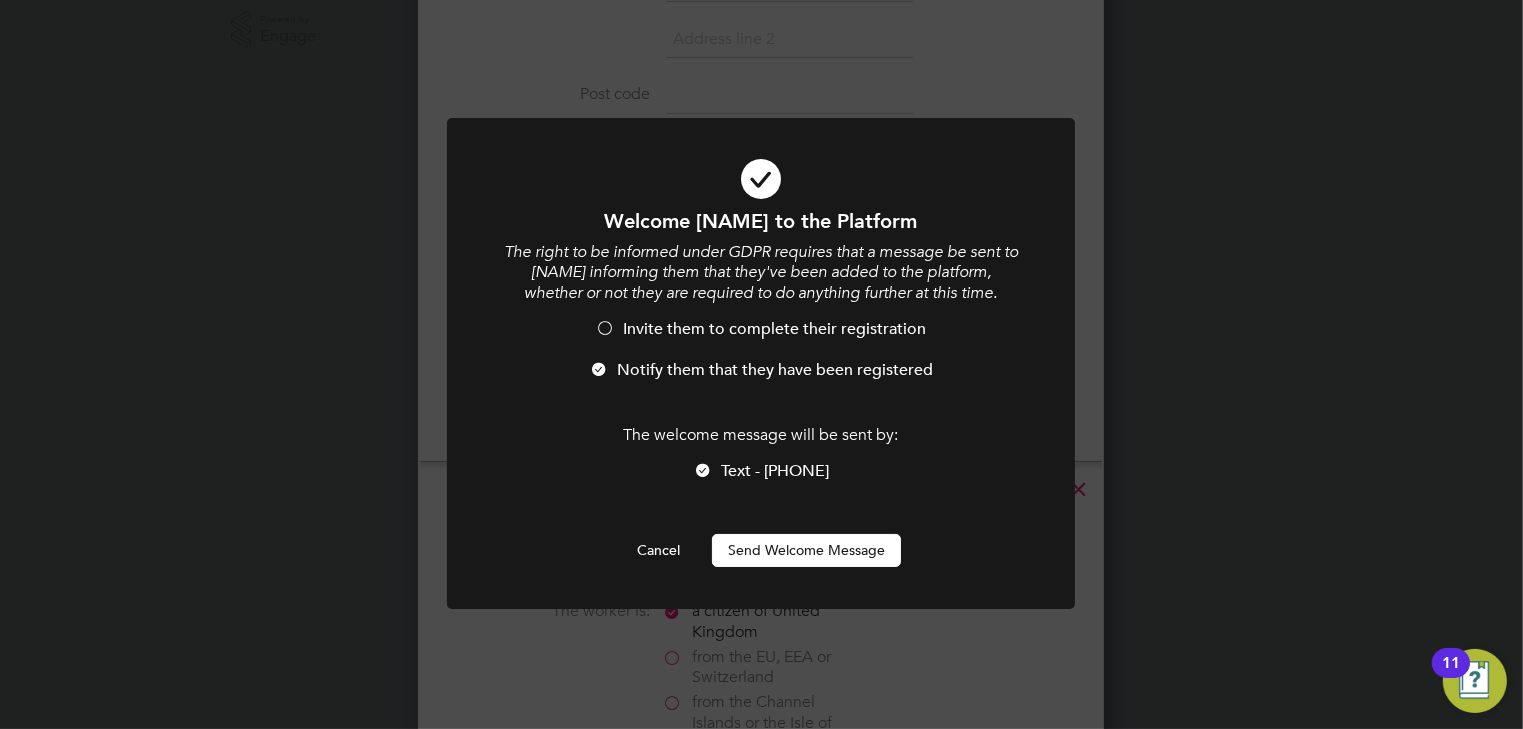 click on "Send Welcome Message" at bounding box center [806, 550] 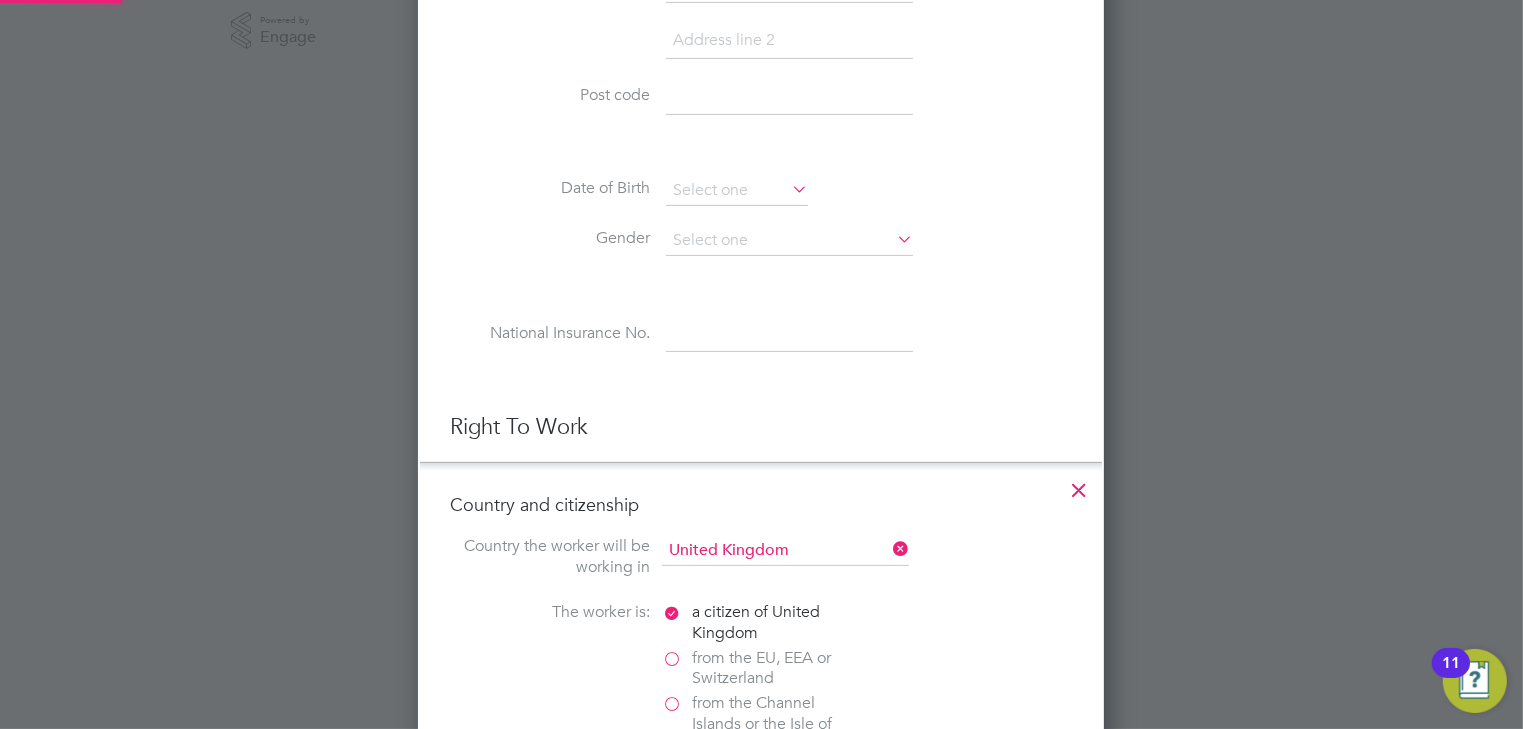 scroll, scrollTop: 10, scrollLeft: 9, axis: both 